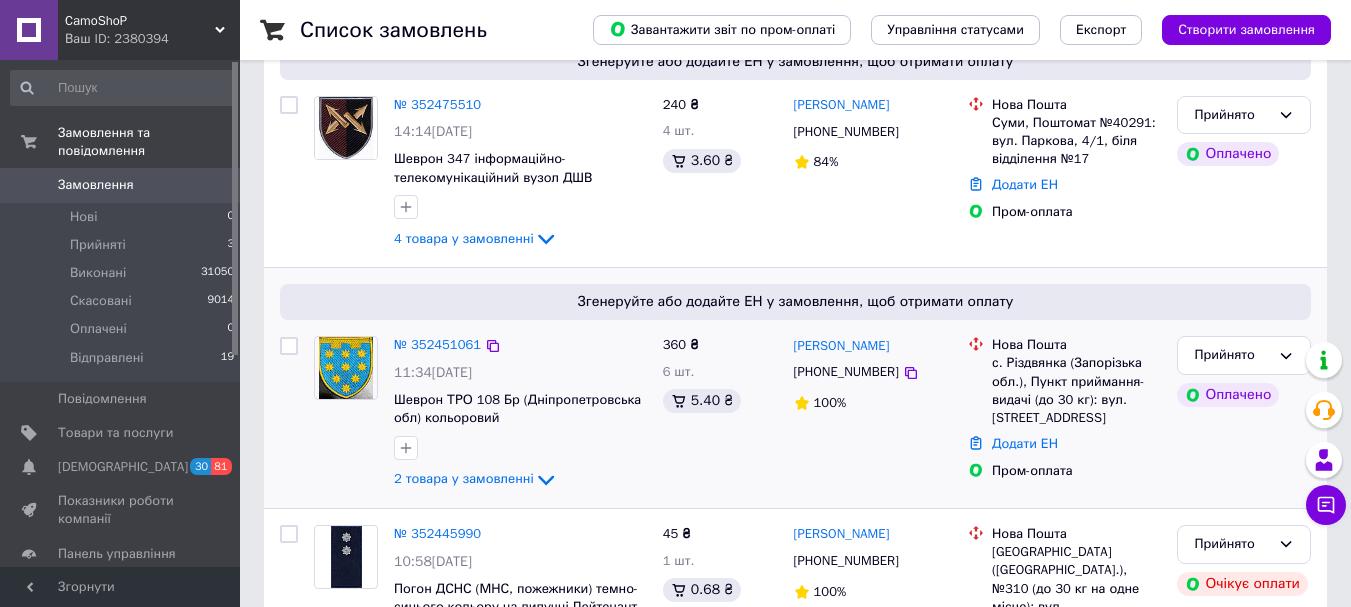 scroll, scrollTop: 200, scrollLeft: 0, axis: vertical 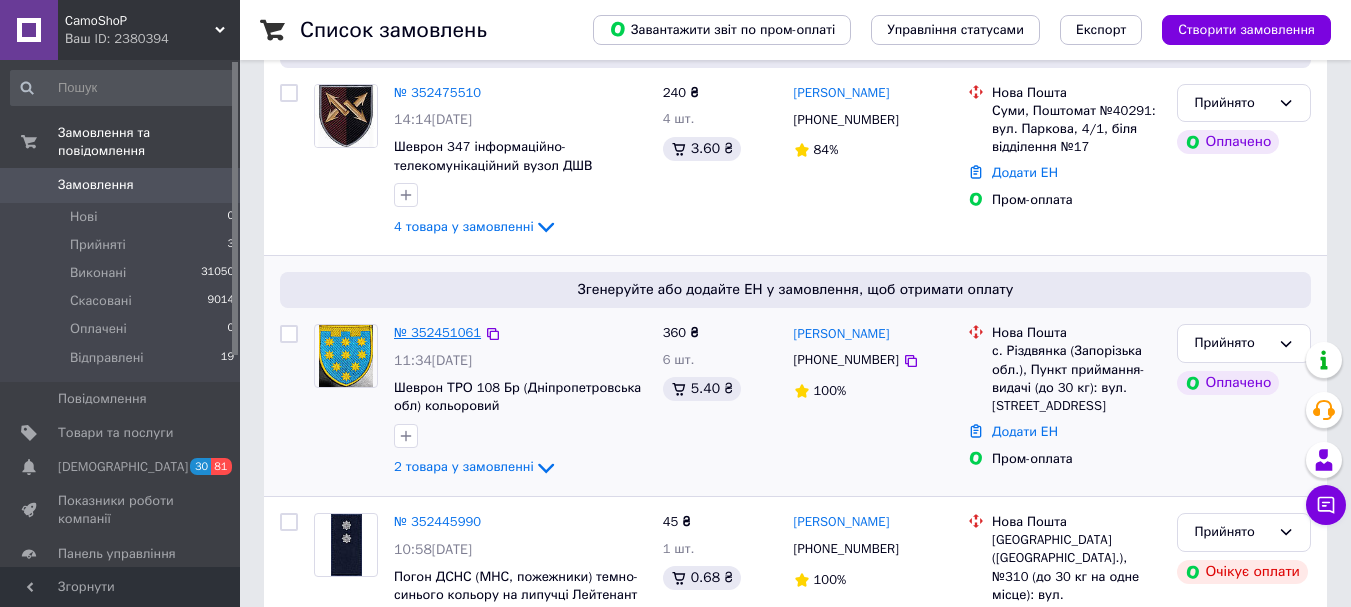 click on "№ 352451061" at bounding box center (437, 332) 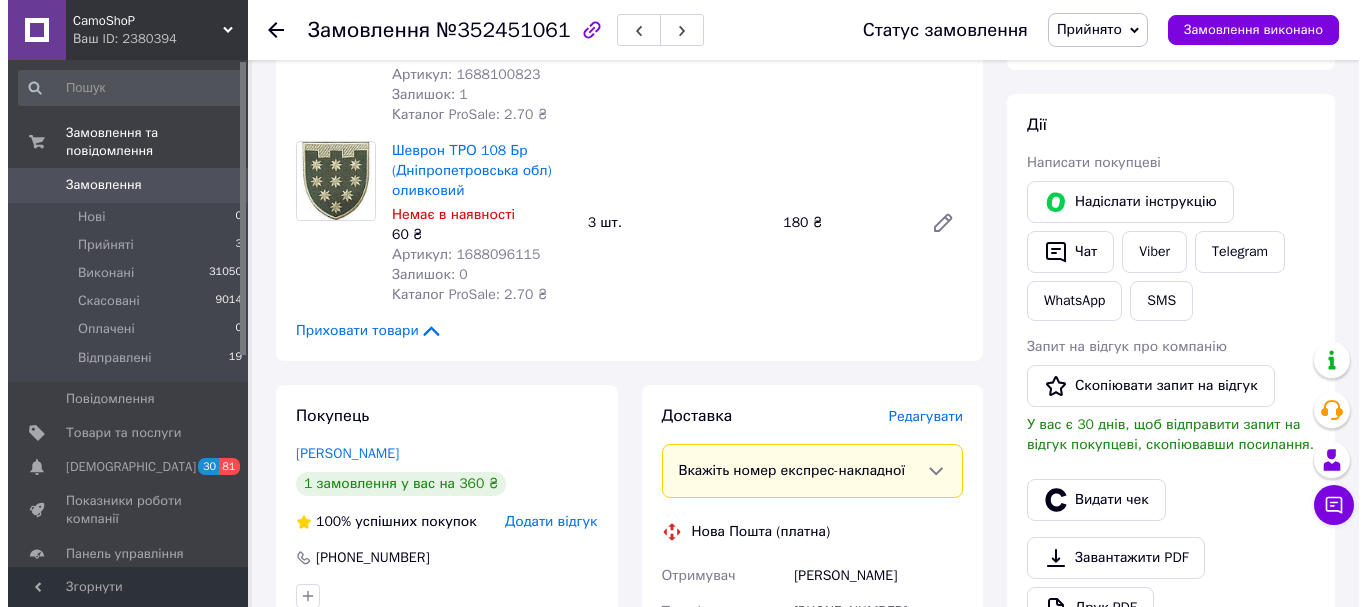 scroll, scrollTop: 400, scrollLeft: 0, axis: vertical 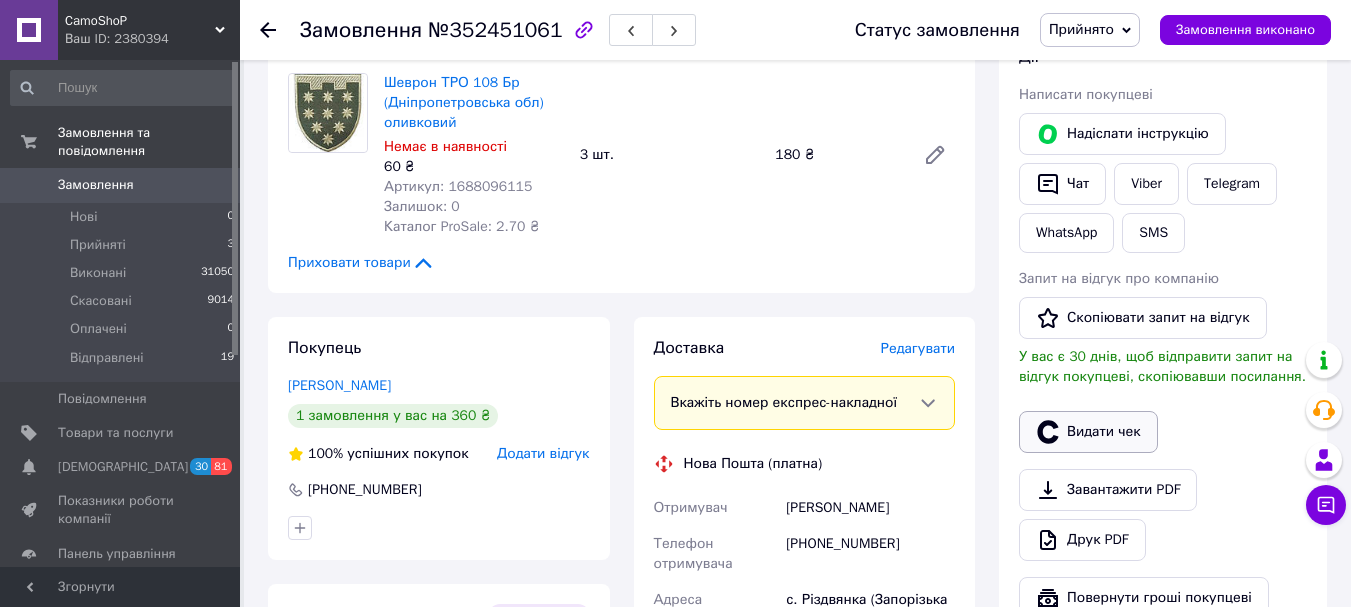 click on "Видати чек" at bounding box center (1088, 432) 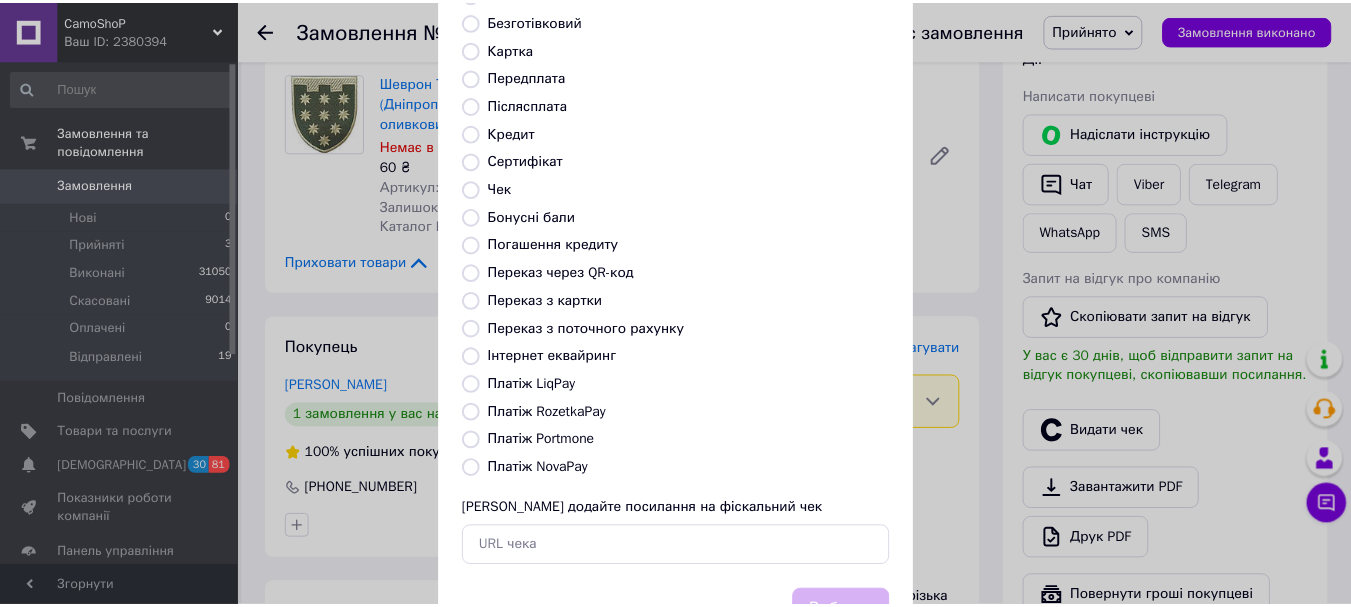 scroll, scrollTop: 252, scrollLeft: 0, axis: vertical 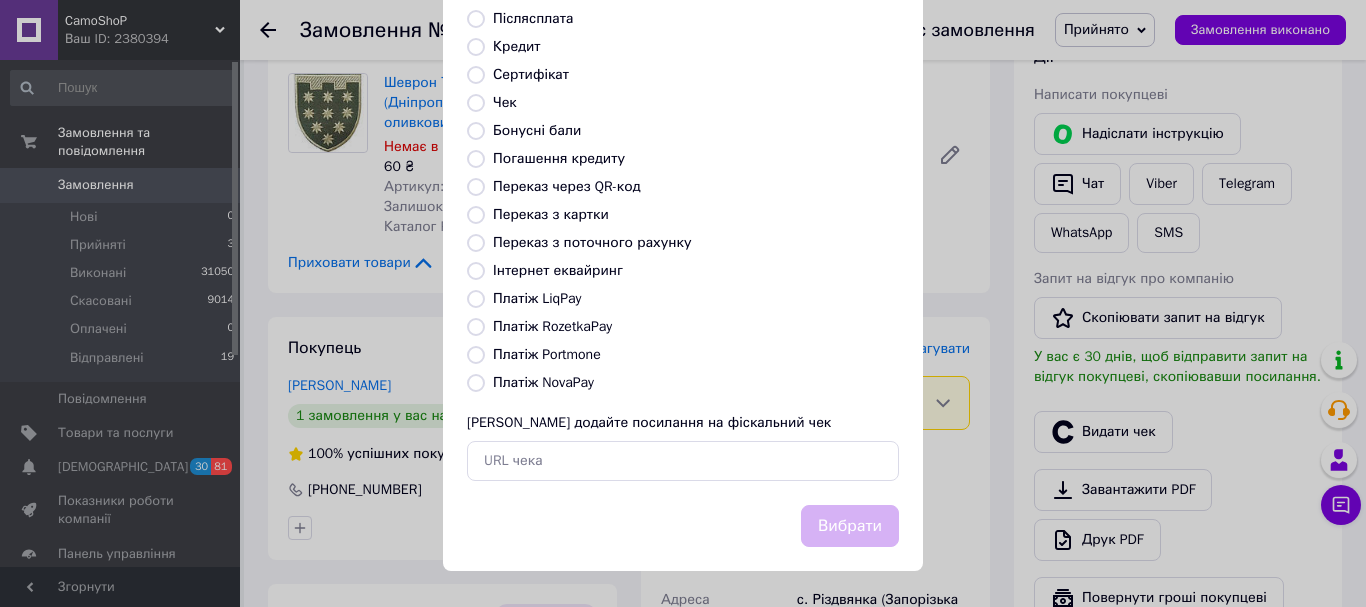 click on "Платіж RozetkaPay" at bounding box center (552, 326) 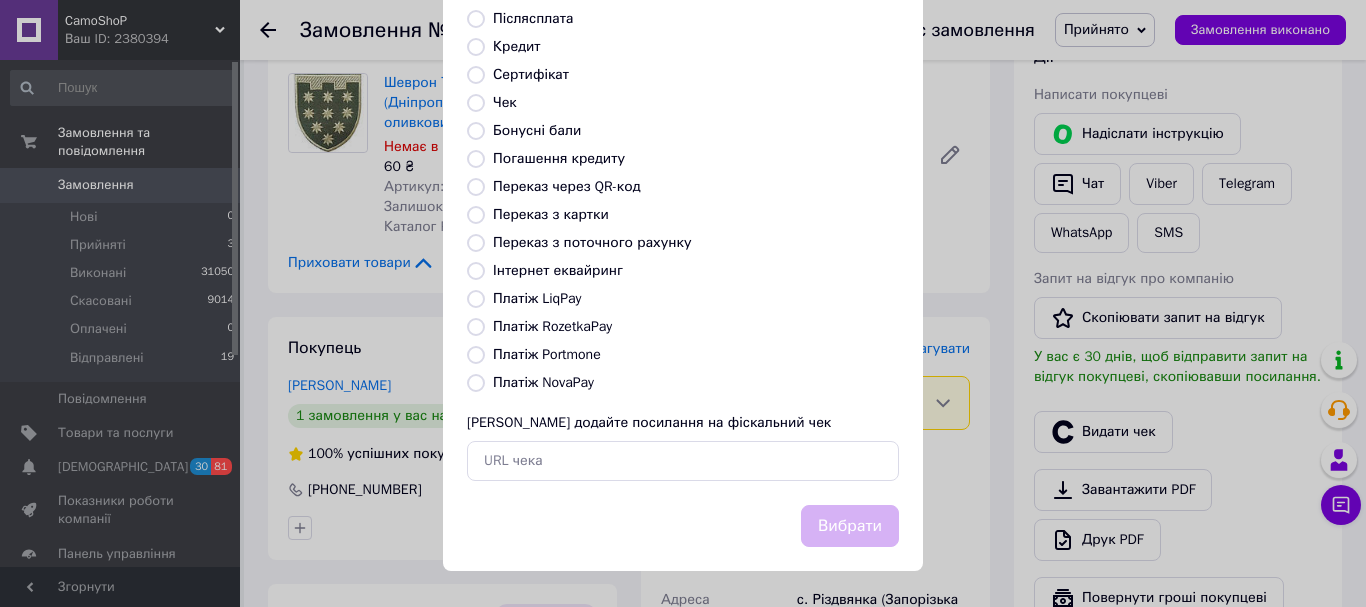 radio on "true" 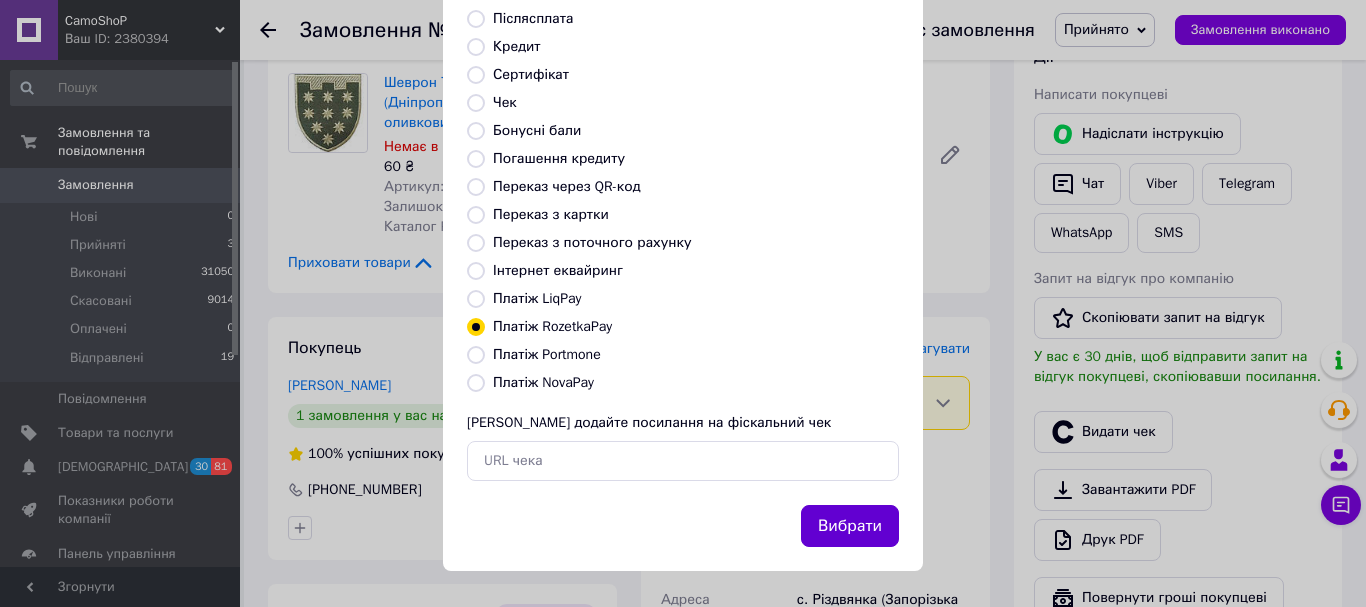 click on "Вибрати" at bounding box center (850, 526) 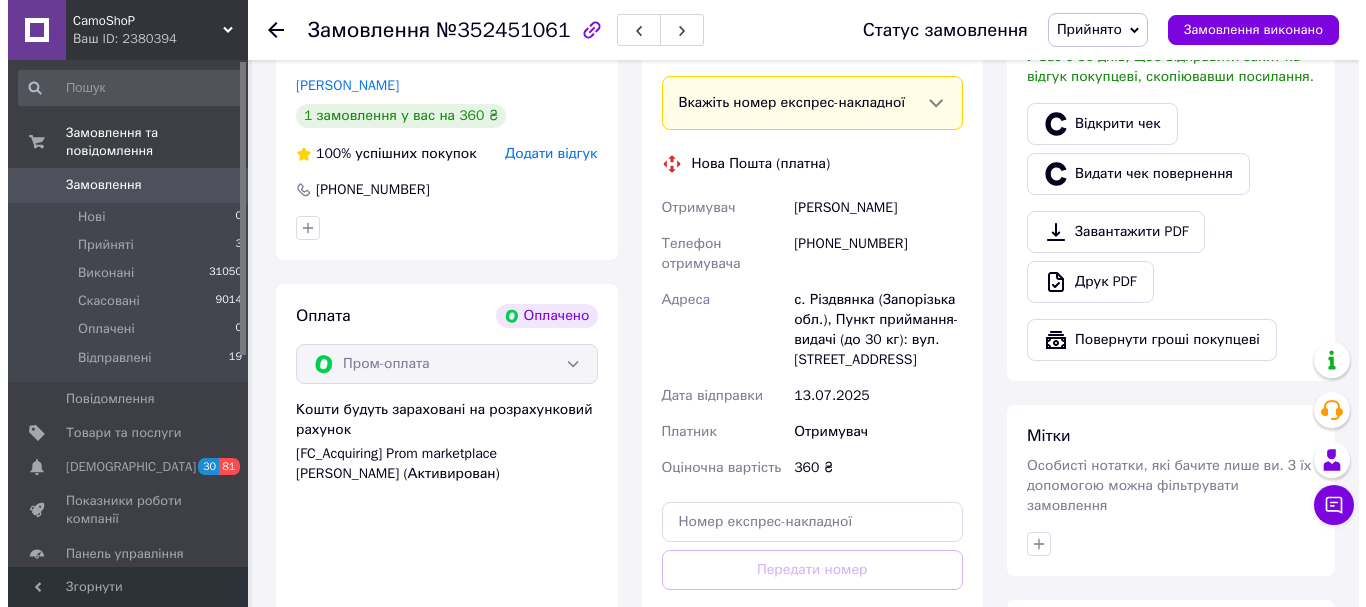 scroll, scrollTop: 600, scrollLeft: 0, axis: vertical 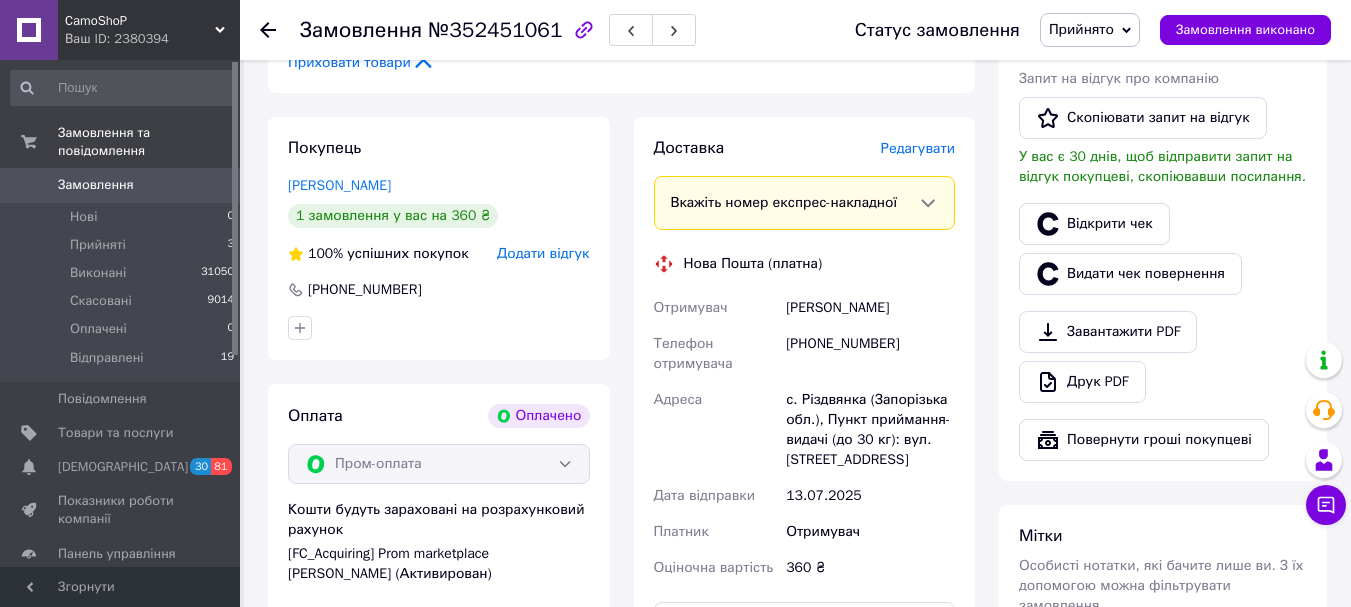 click on "Редагувати" at bounding box center (918, 148) 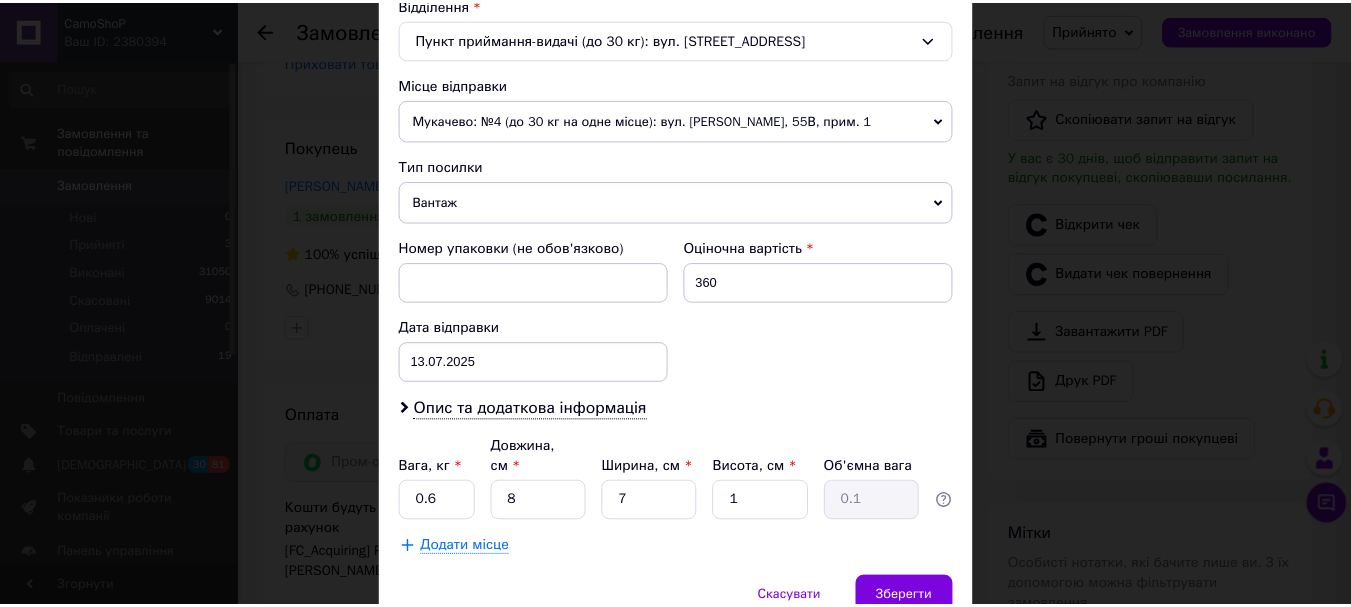 scroll, scrollTop: 700, scrollLeft: 0, axis: vertical 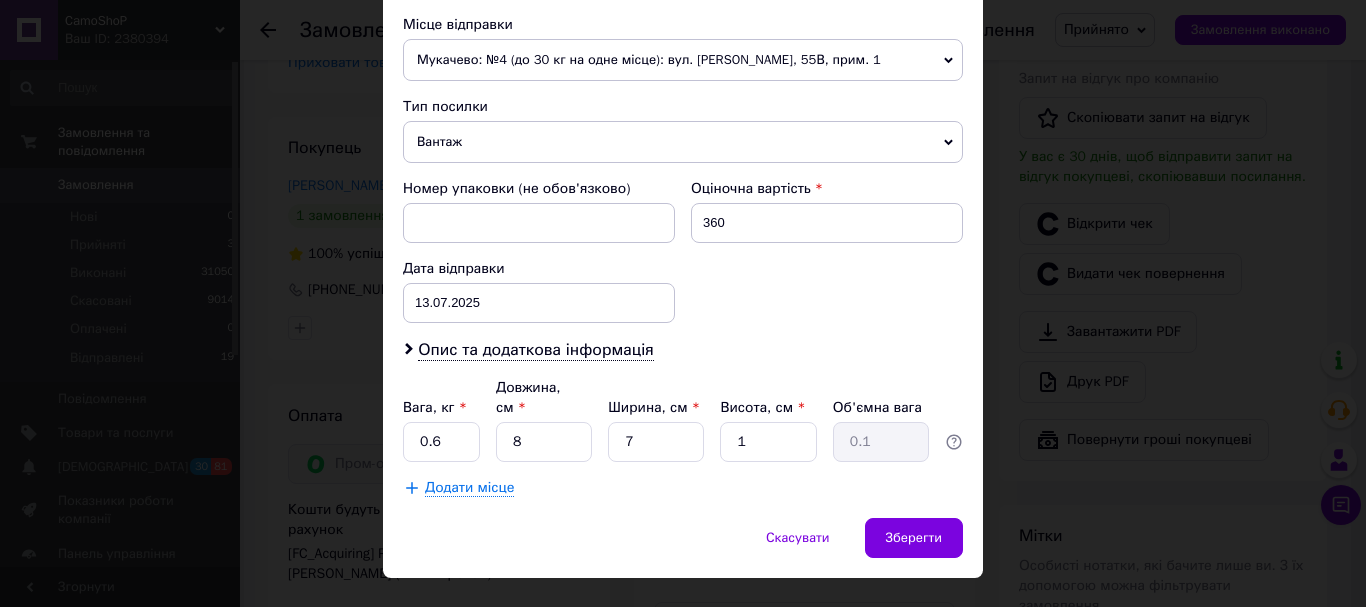 click on "Вантаж" at bounding box center (683, 142) 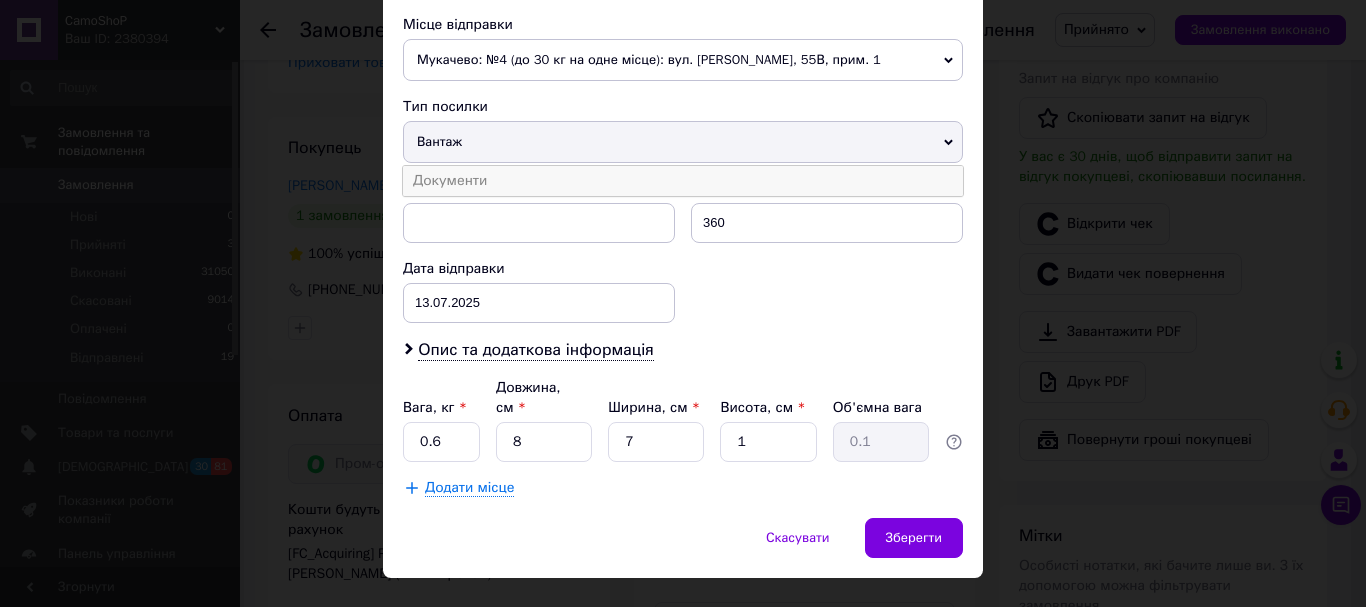 click on "Документи" at bounding box center [683, 181] 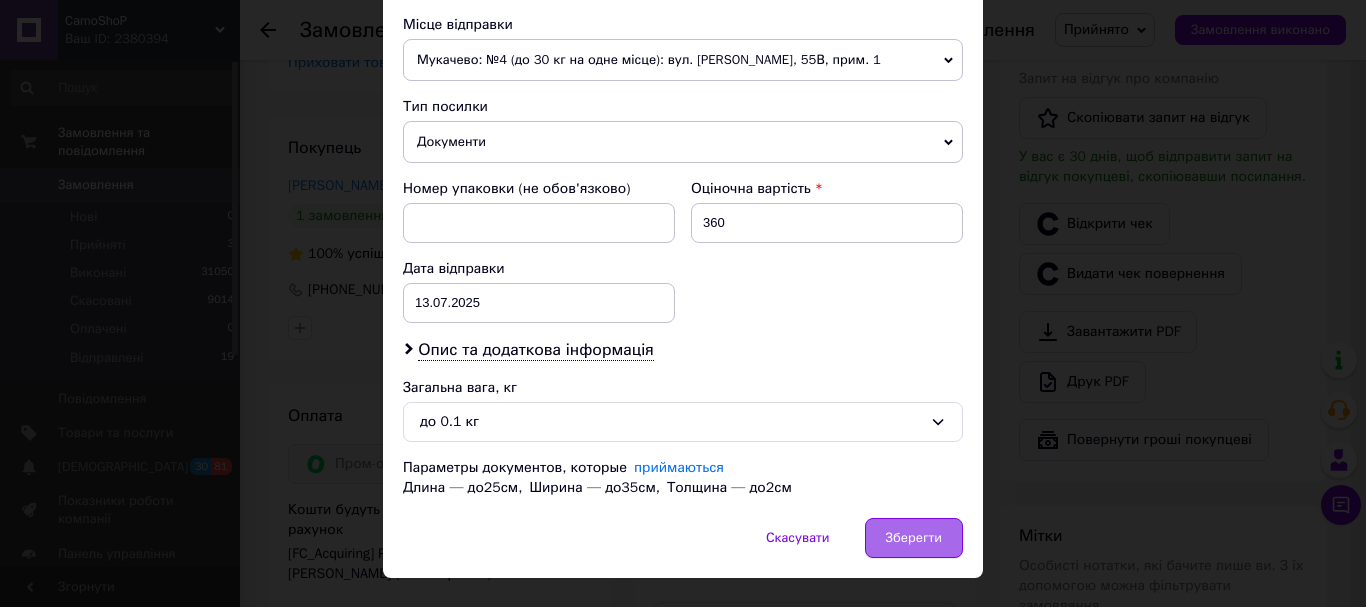 click on "Зберегти" at bounding box center (914, 538) 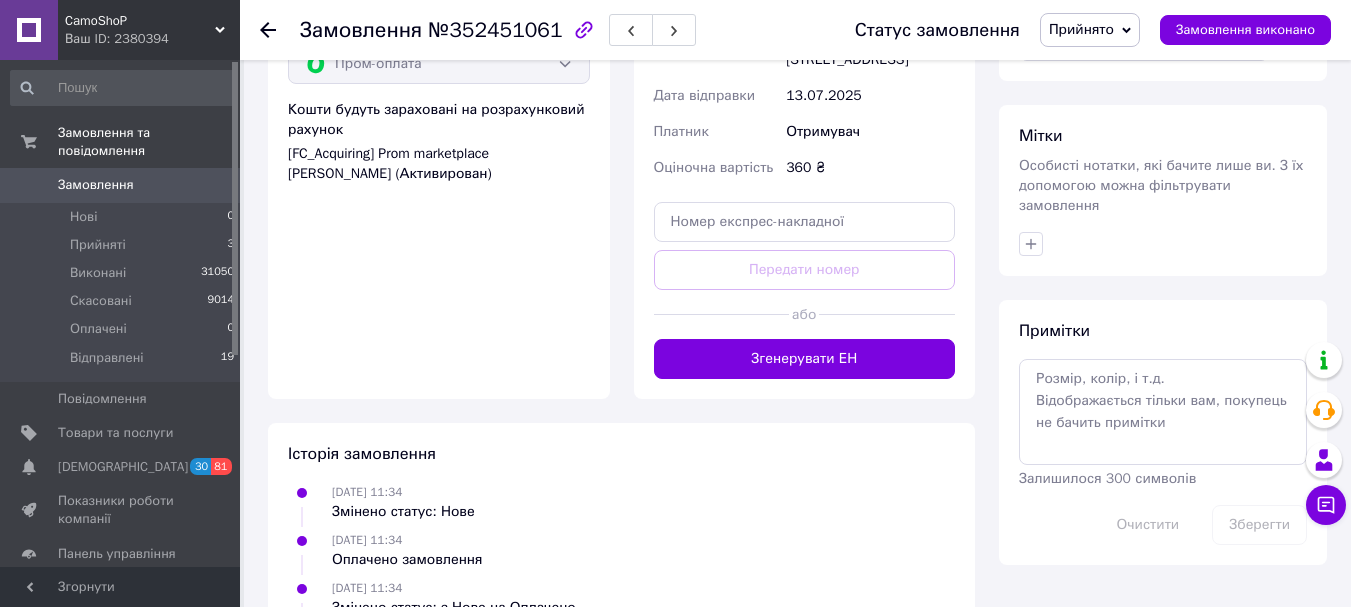scroll, scrollTop: 900, scrollLeft: 0, axis: vertical 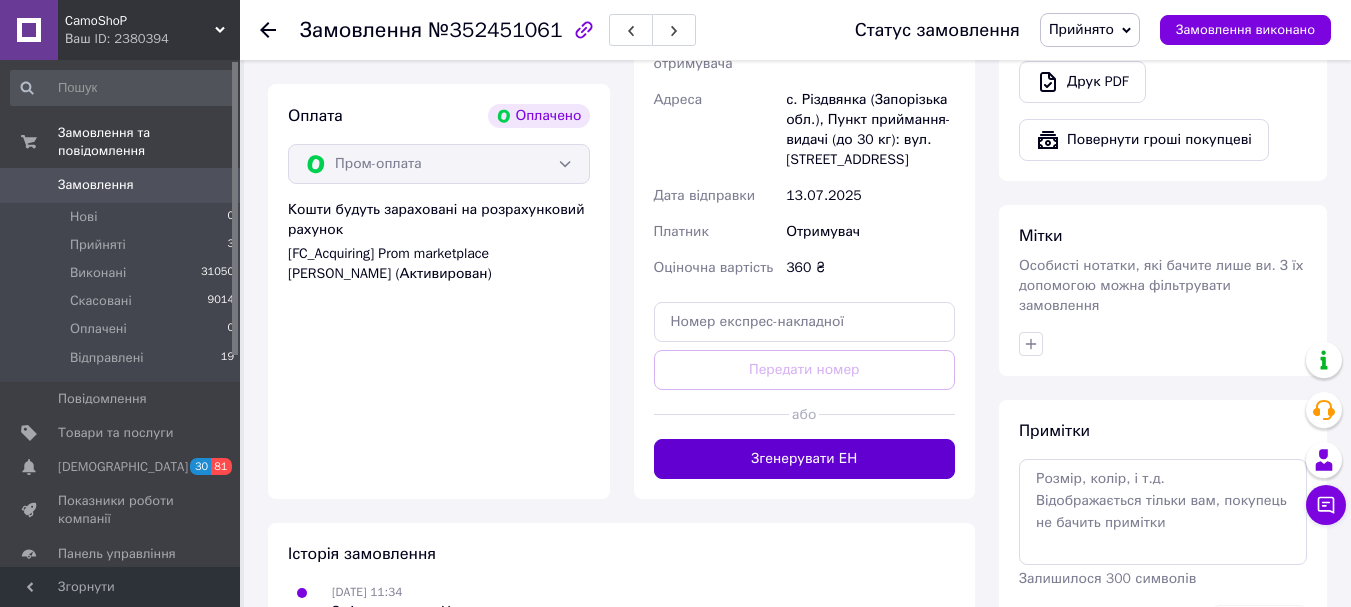 click on "Згенерувати ЕН" at bounding box center [805, 459] 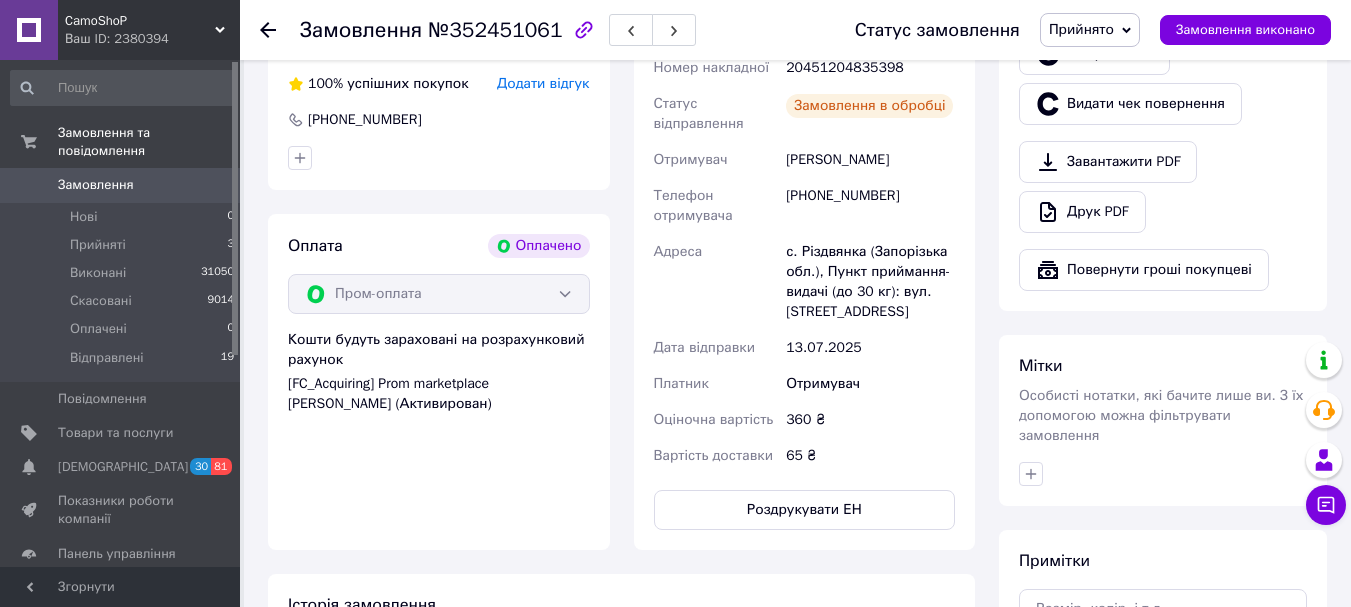 scroll, scrollTop: 600, scrollLeft: 0, axis: vertical 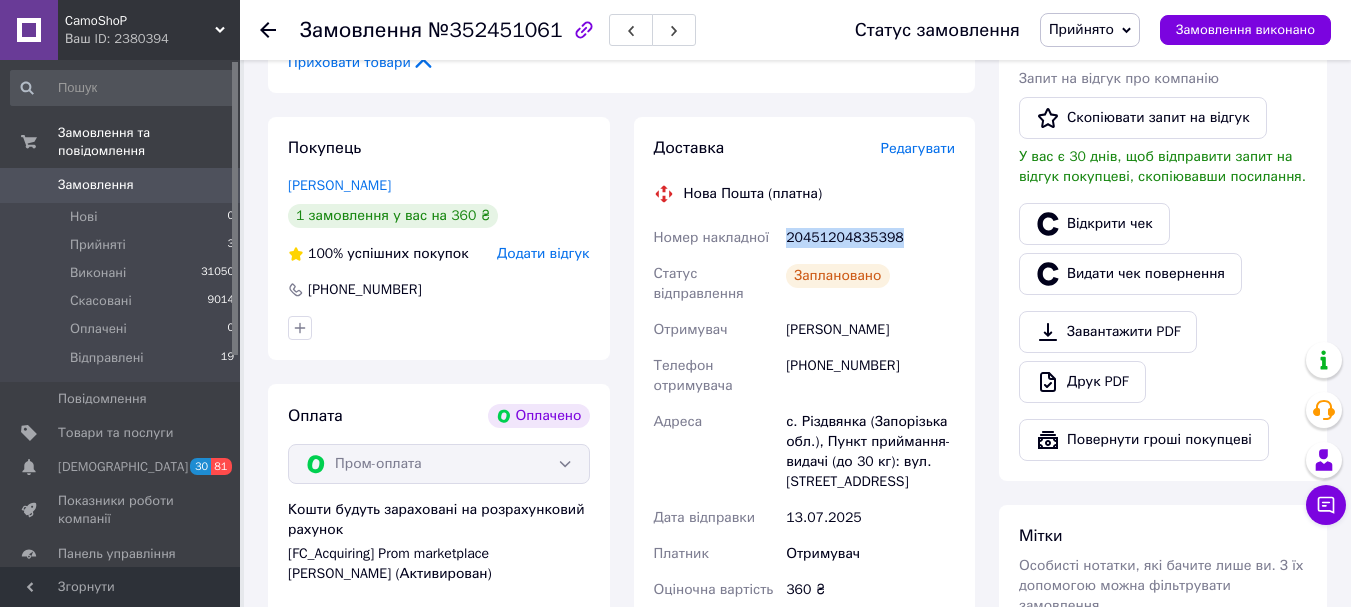 drag, startPoint x: 917, startPoint y: 230, endPoint x: 779, endPoint y: 240, distance: 138.36185 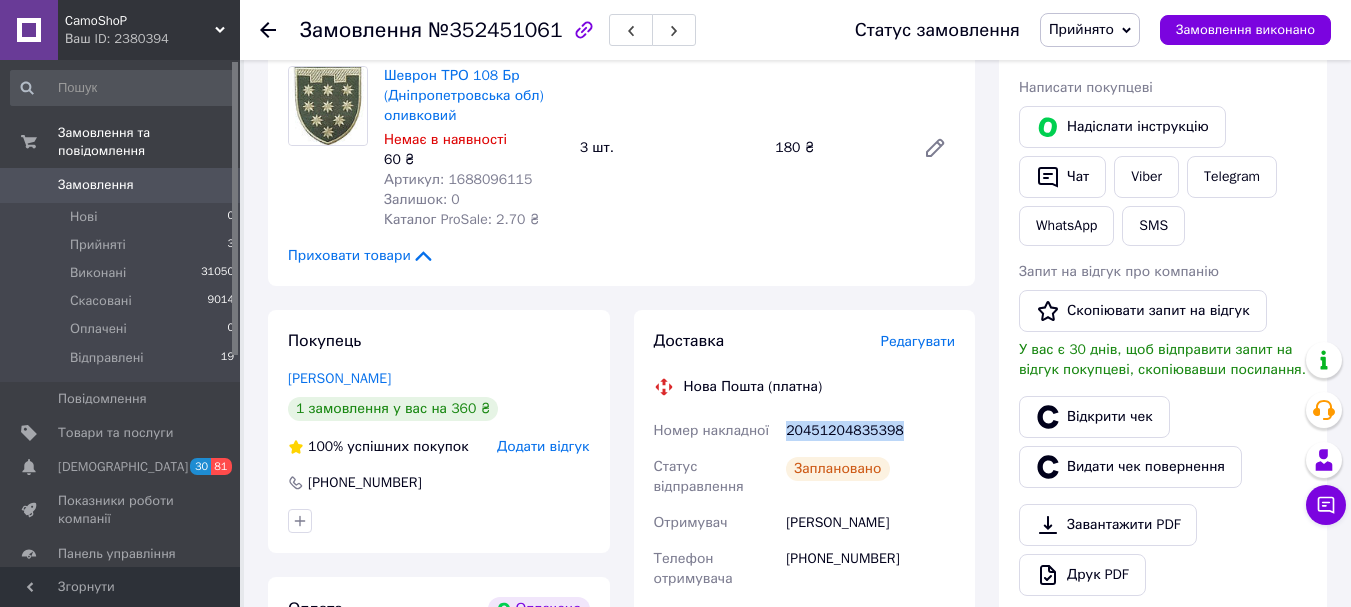 scroll, scrollTop: 300, scrollLeft: 0, axis: vertical 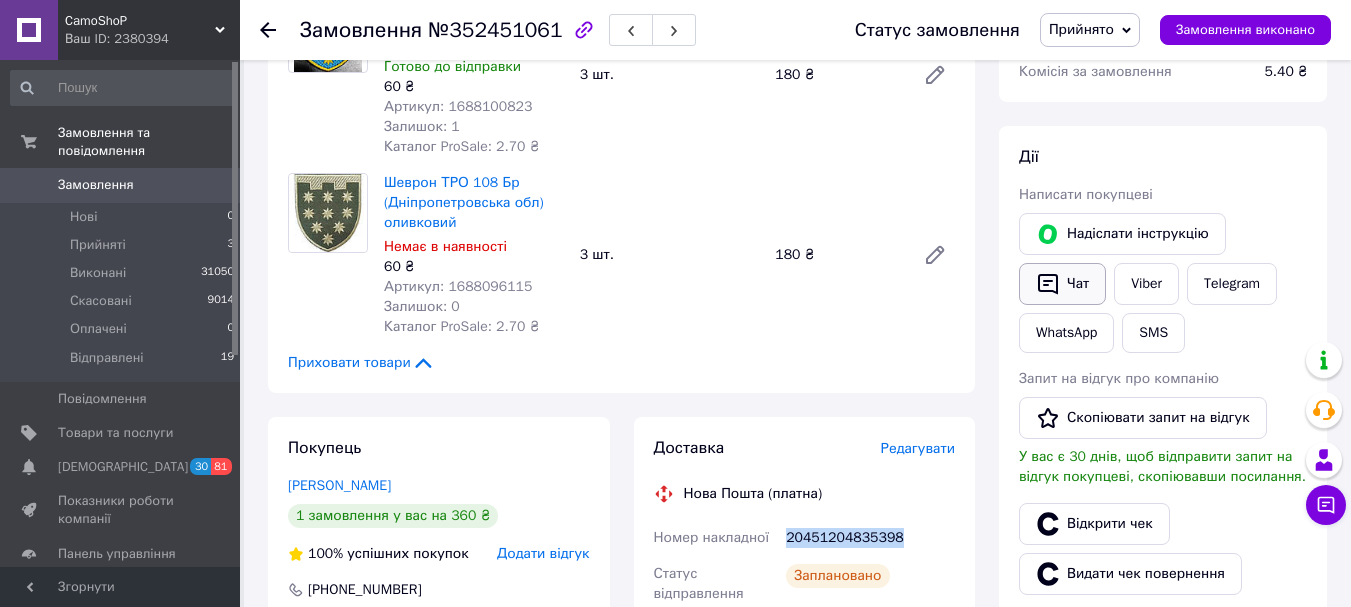 click on "Чат" at bounding box center (1062, 284) 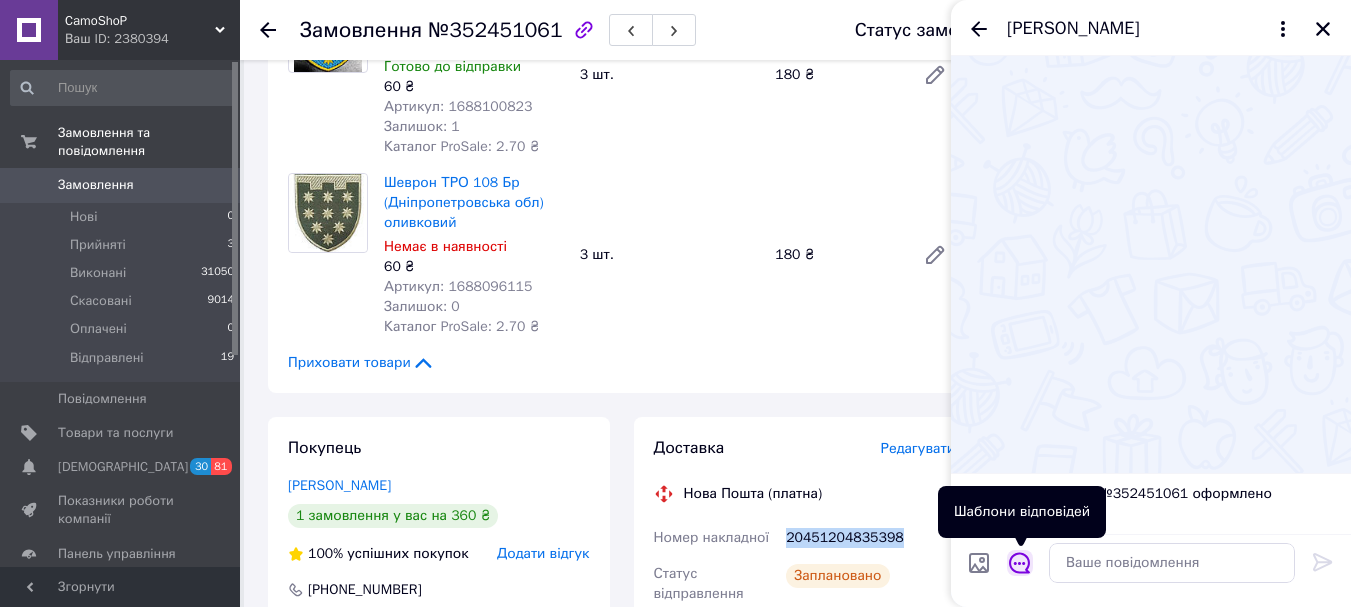 click 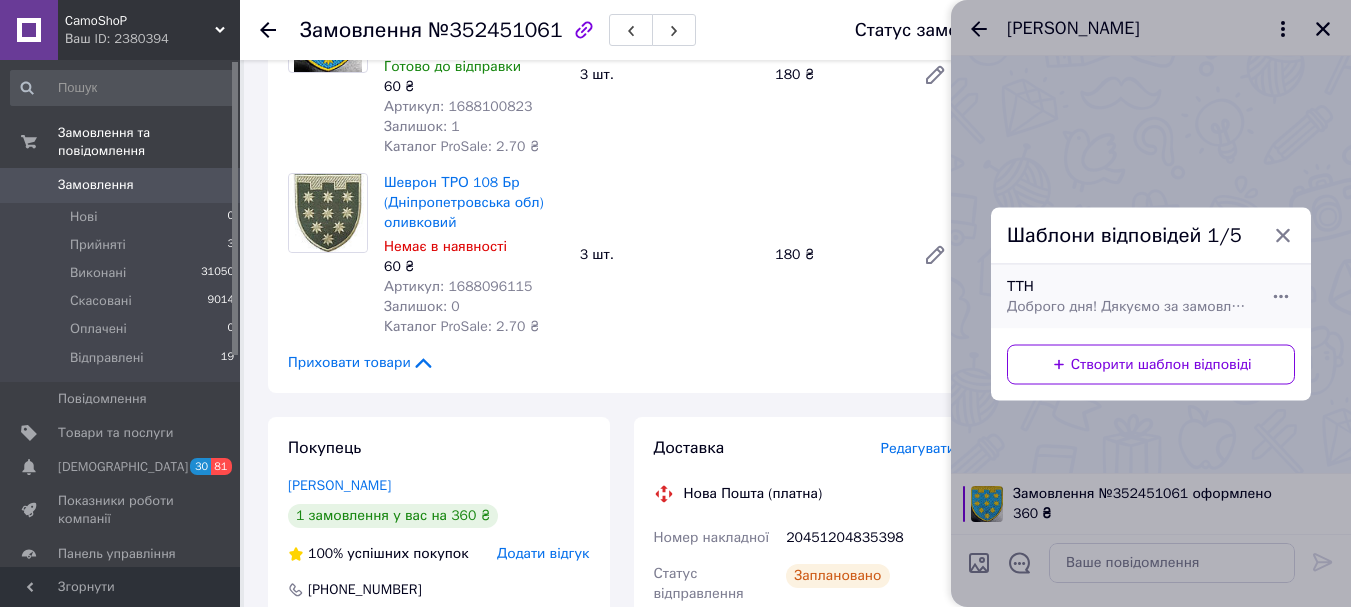 click on "Доброго дня! Дякуємо за замовлення! Відправлення шевронів буде сьогодні по ттн
Посилання на чек
Вдалого дня!" at bounding box center (1129, 306) 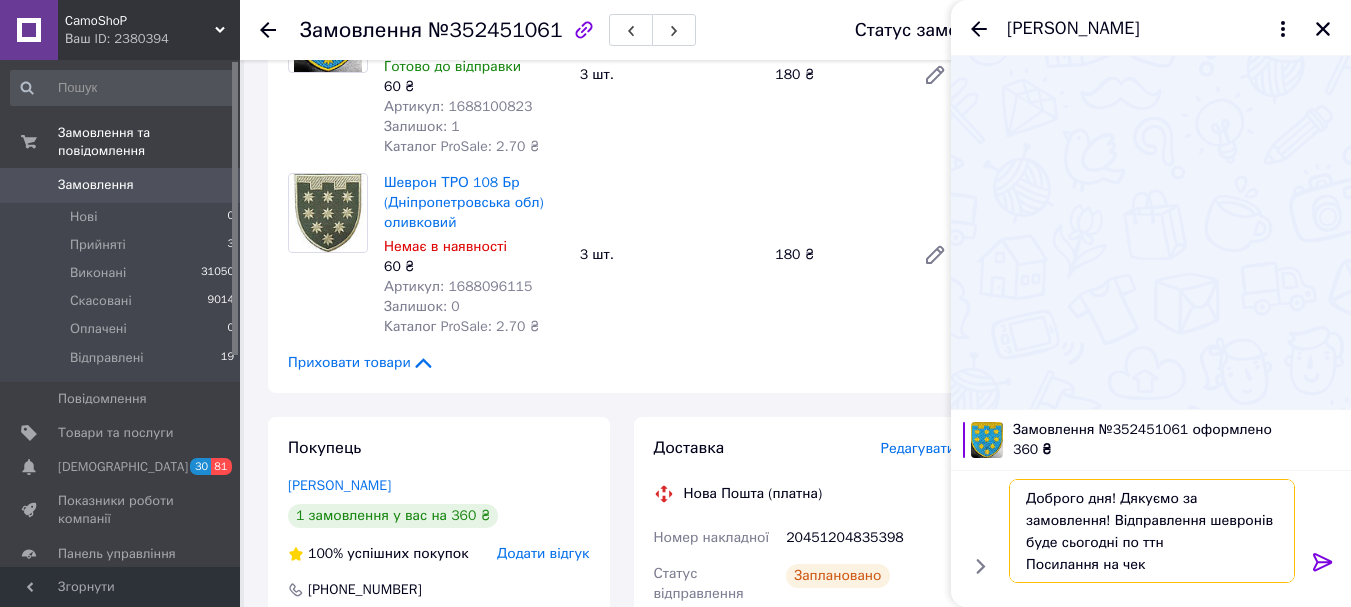click on "Доброго дня! Дякуємо за замовлення! Відправлення шевронів буде сьогодні по ттн
Посилання на чек
Вдалого дня!" at bounding box center (1152, 531) 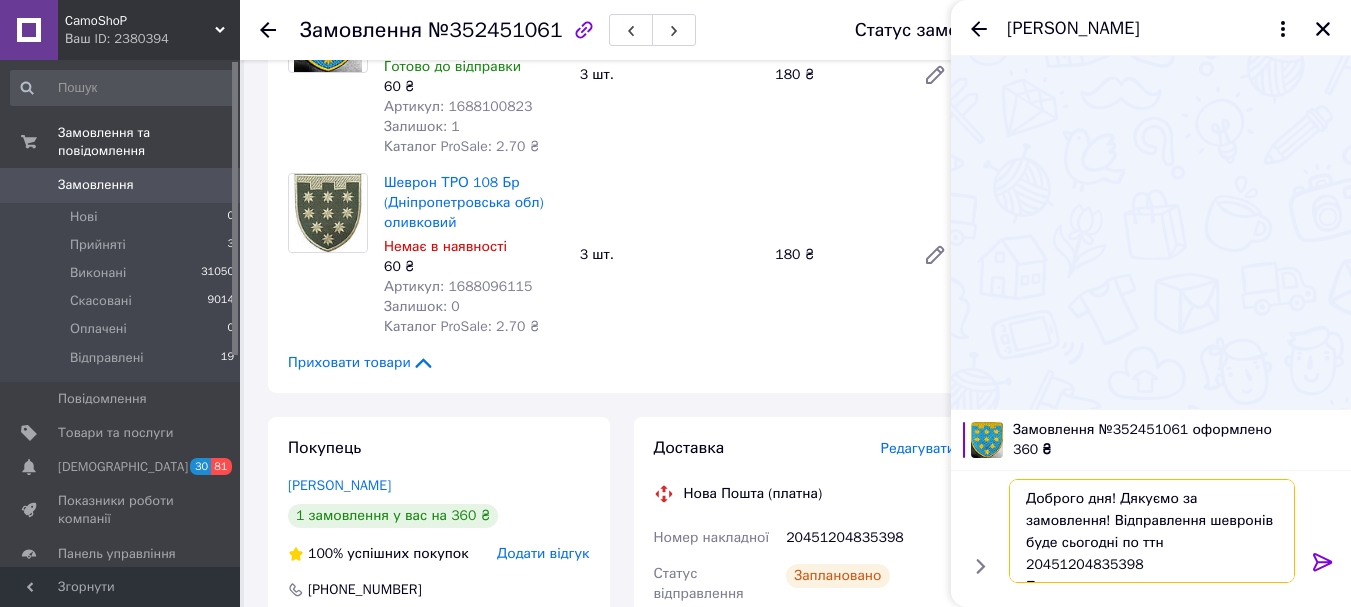scroll, scrollTop: 68, scrollLeft: 0, axis: vertical 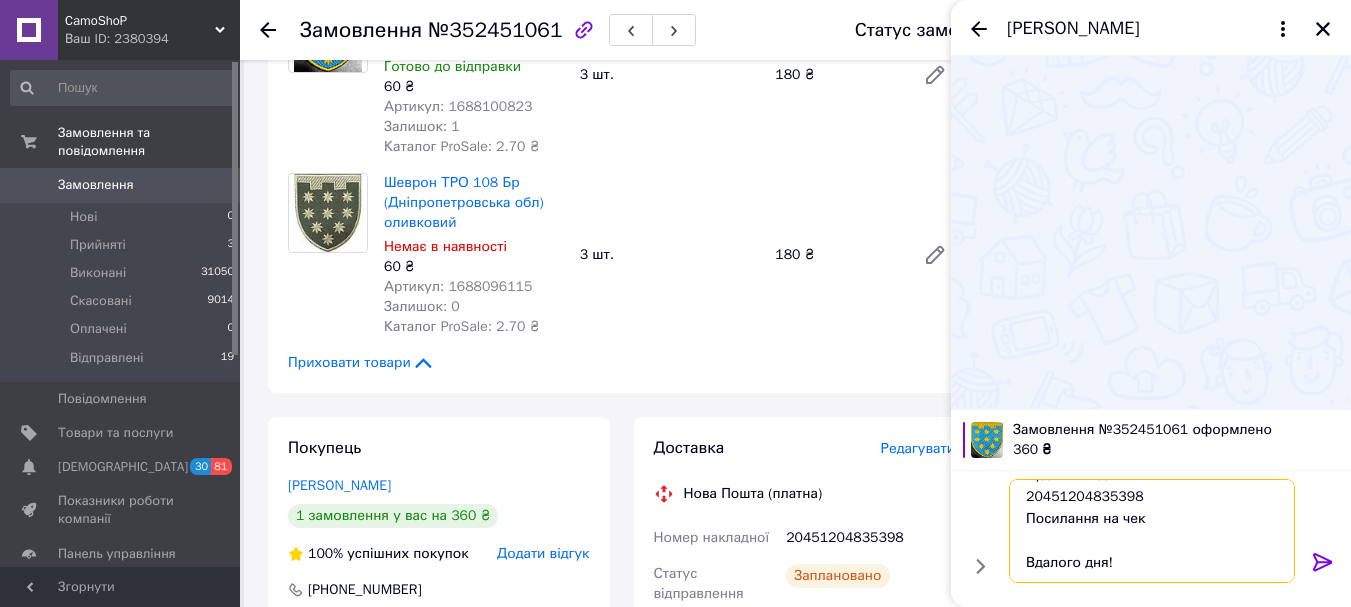 click on "Доброго дня! Дякуємо за замовлення! Відправлення шевронів буде сьогодні по ттн
20451204835398
Посилання на чек
Вдалого дня!" at bounding box center [1152, 531] 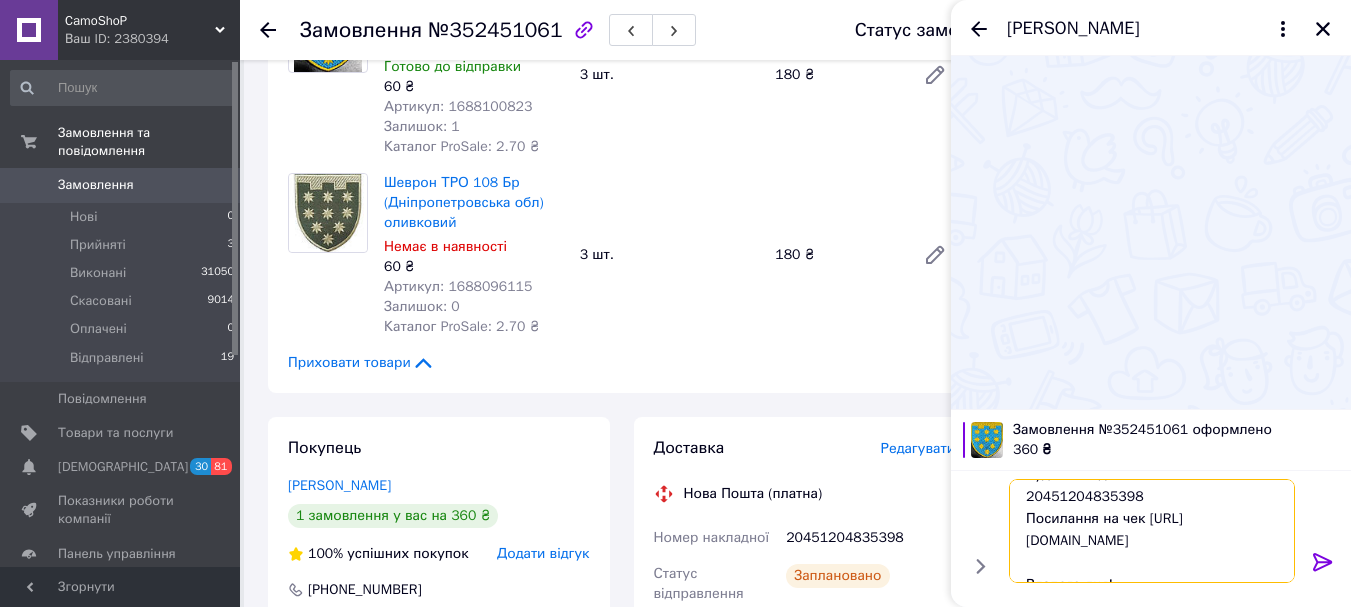 scroll, scrollTop: 46, scrollLeft: 0, axis: vertical 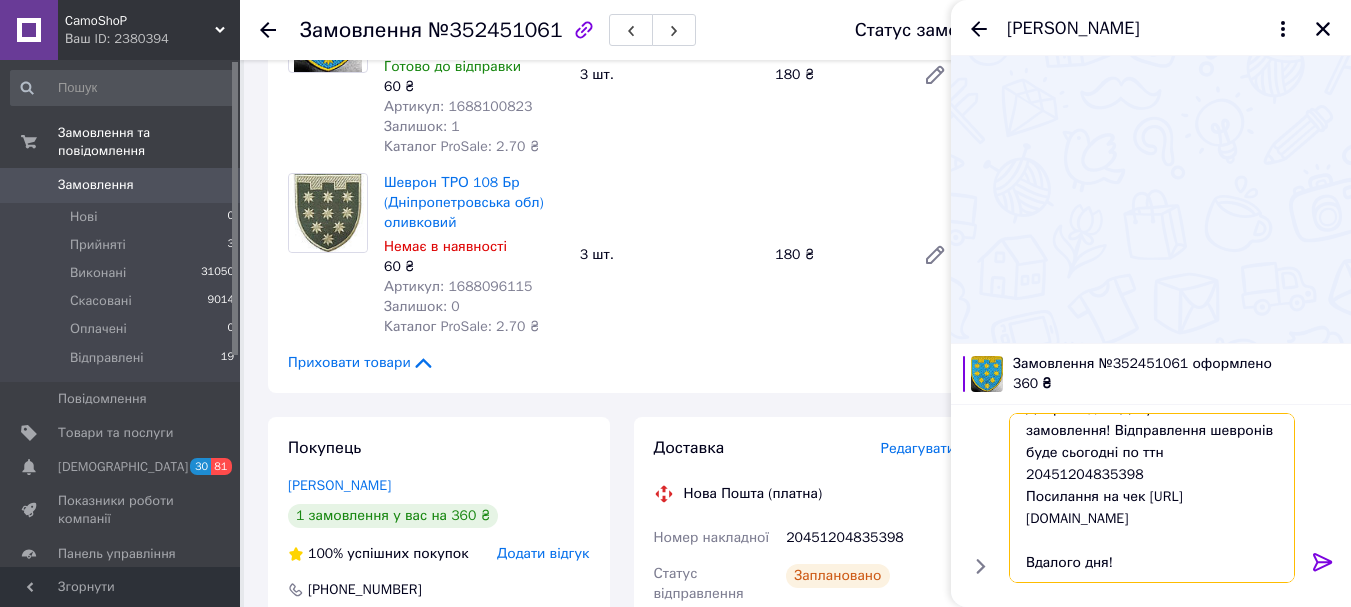 type on "Доброго дня! Дякуємо за замовлення! Відправлення шевронів буде сьогодні по ттн
20451204835398
Посилання на чек [URL][DOMAIN_NAME]
Вдалого дня!" 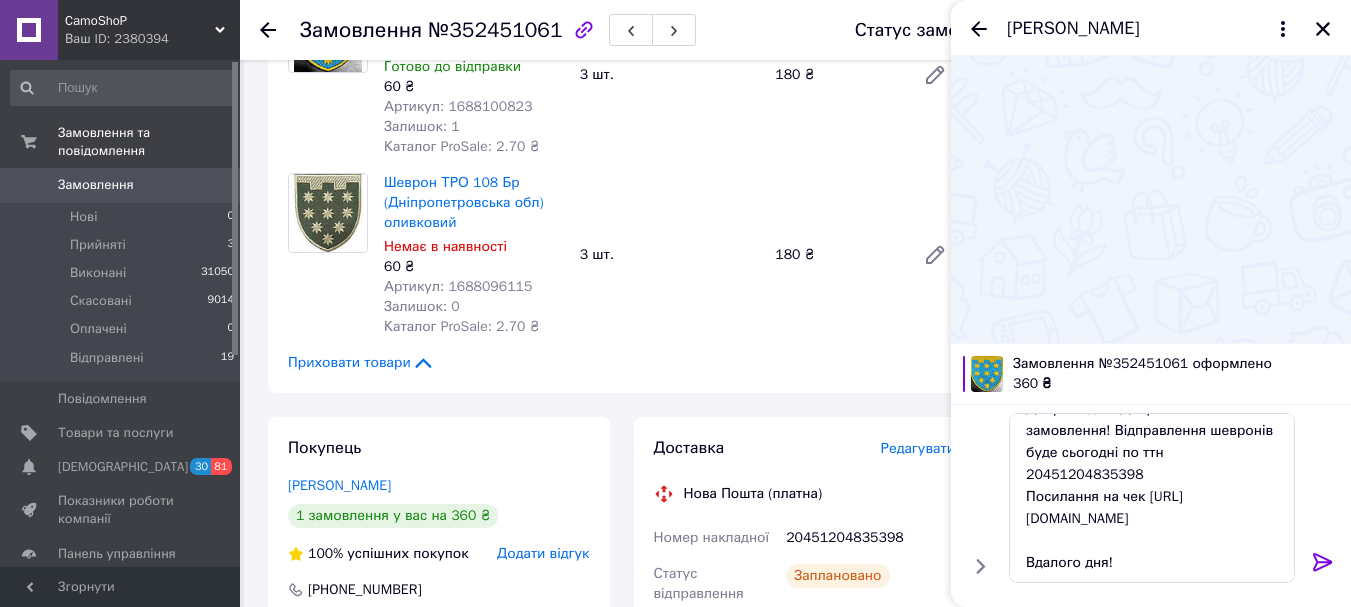 click 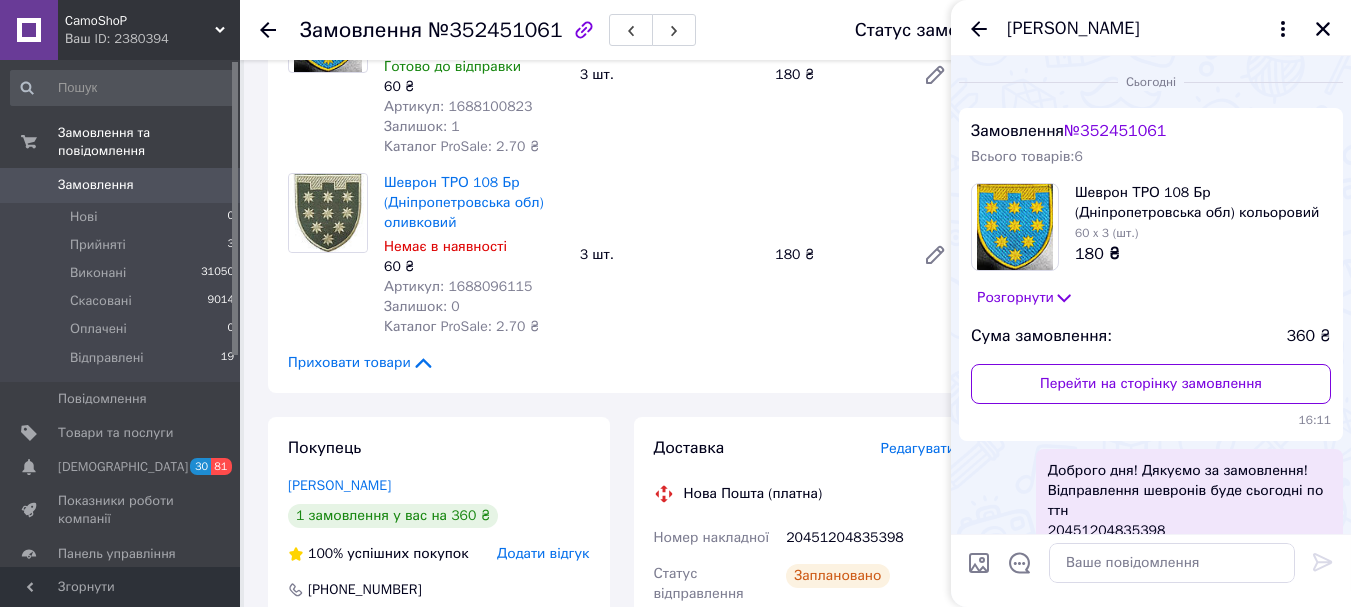 scroll, scrollTop: 0, scrollLeft: 0, axis: both 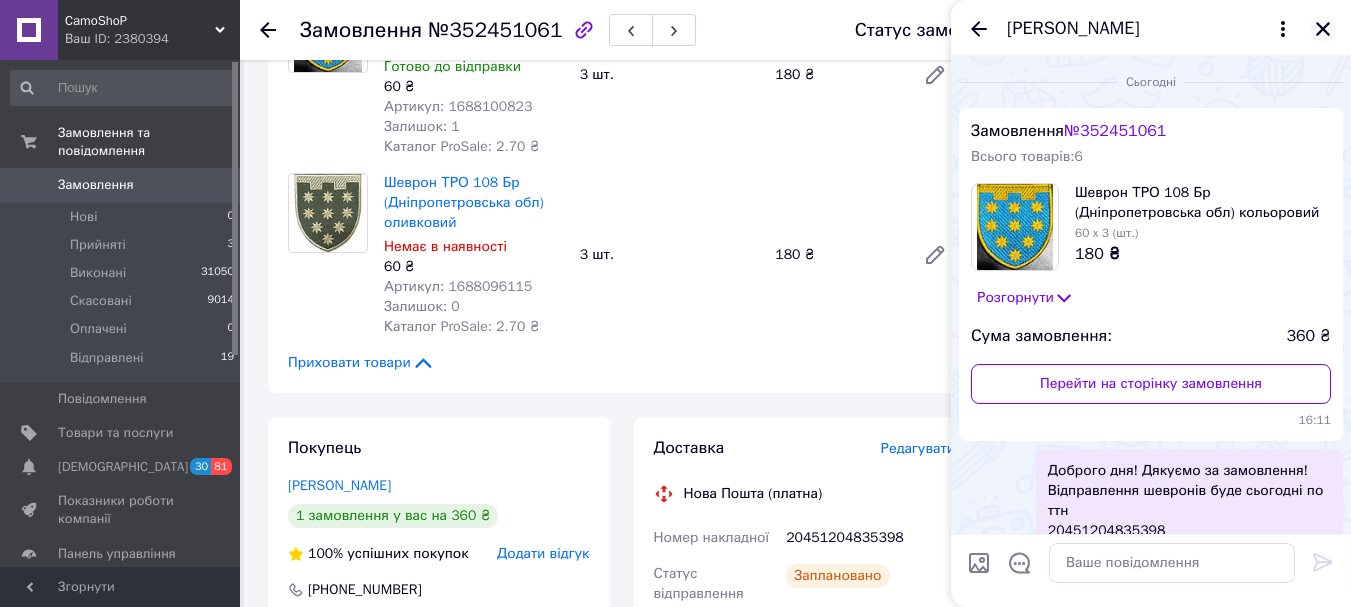 click 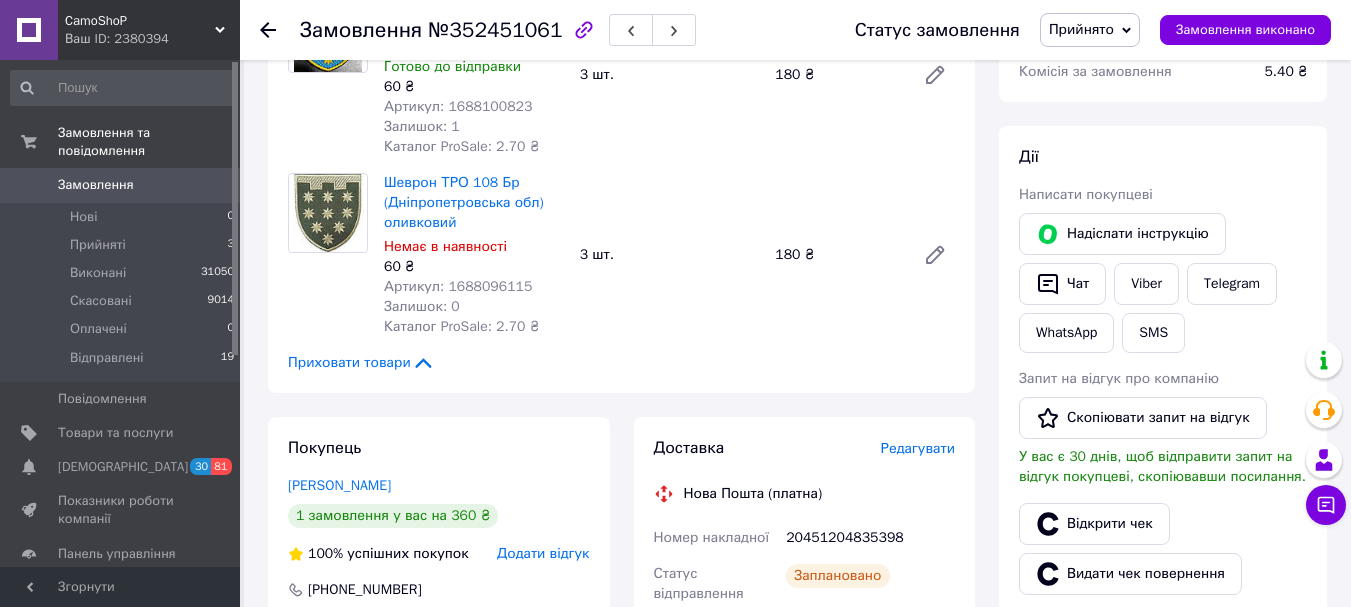 click on "Прийнято" at bounding box center [1081, 29] 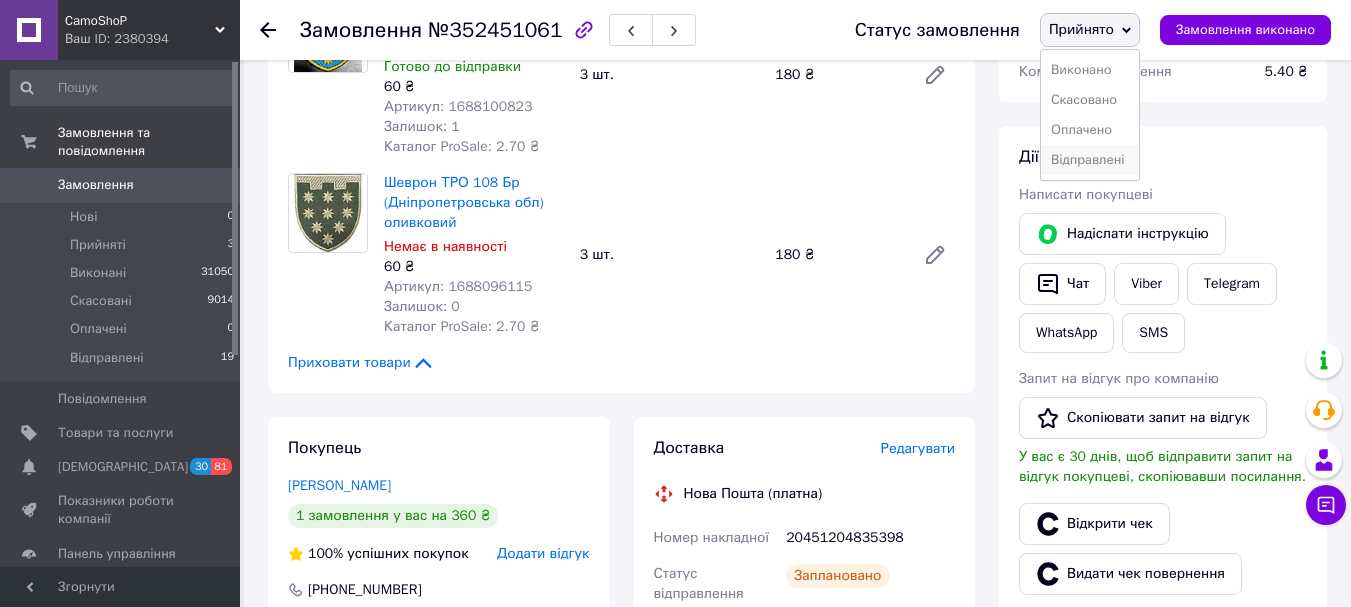 click on "Відправлені" at bounding box center [1090, 160] 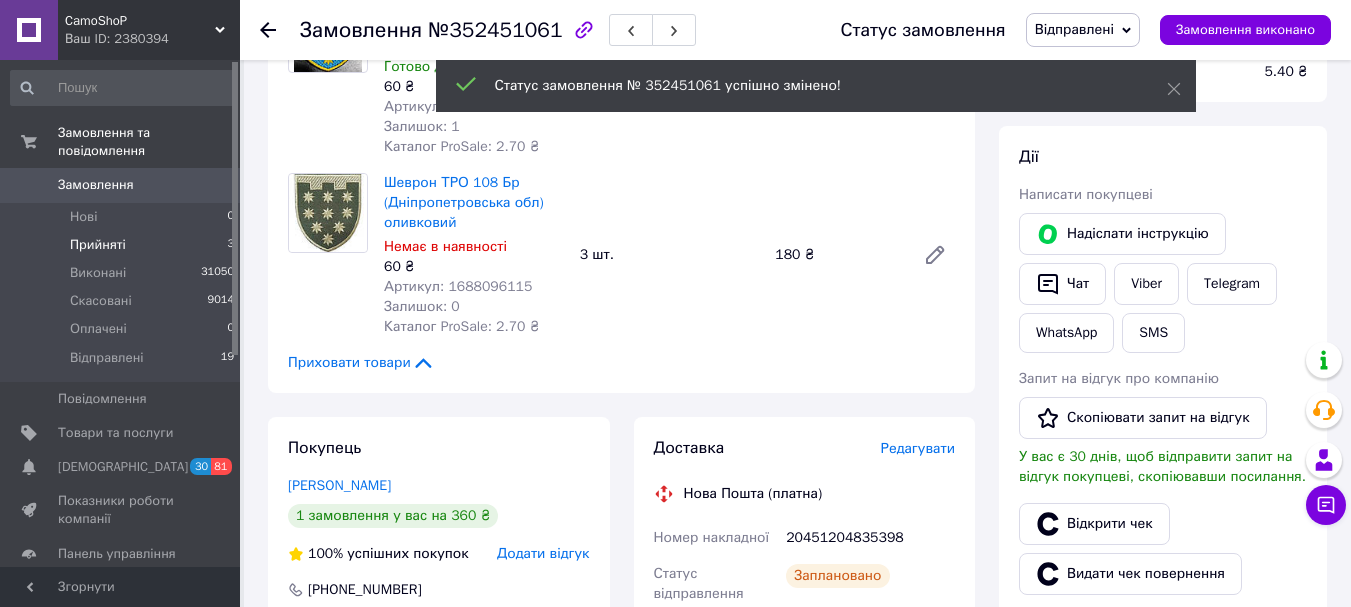 click on "Прийняті 3" at bounding box center (123, 245) 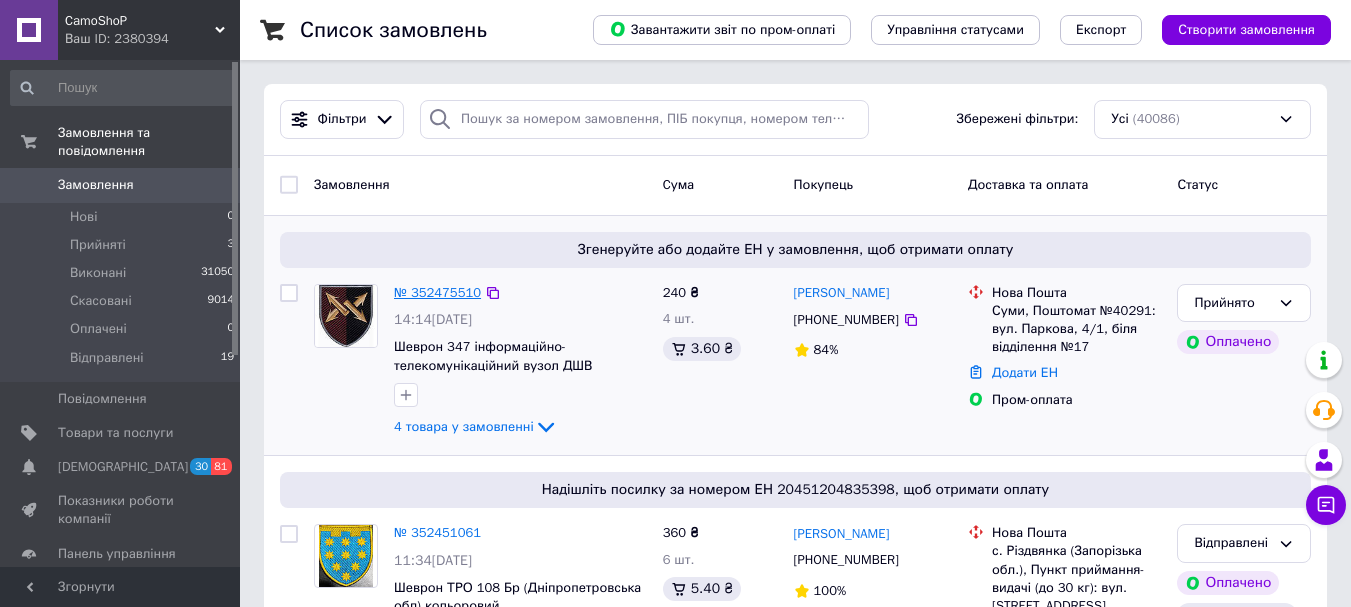 click on "№ 352475510" at bounding box center (437, 292) 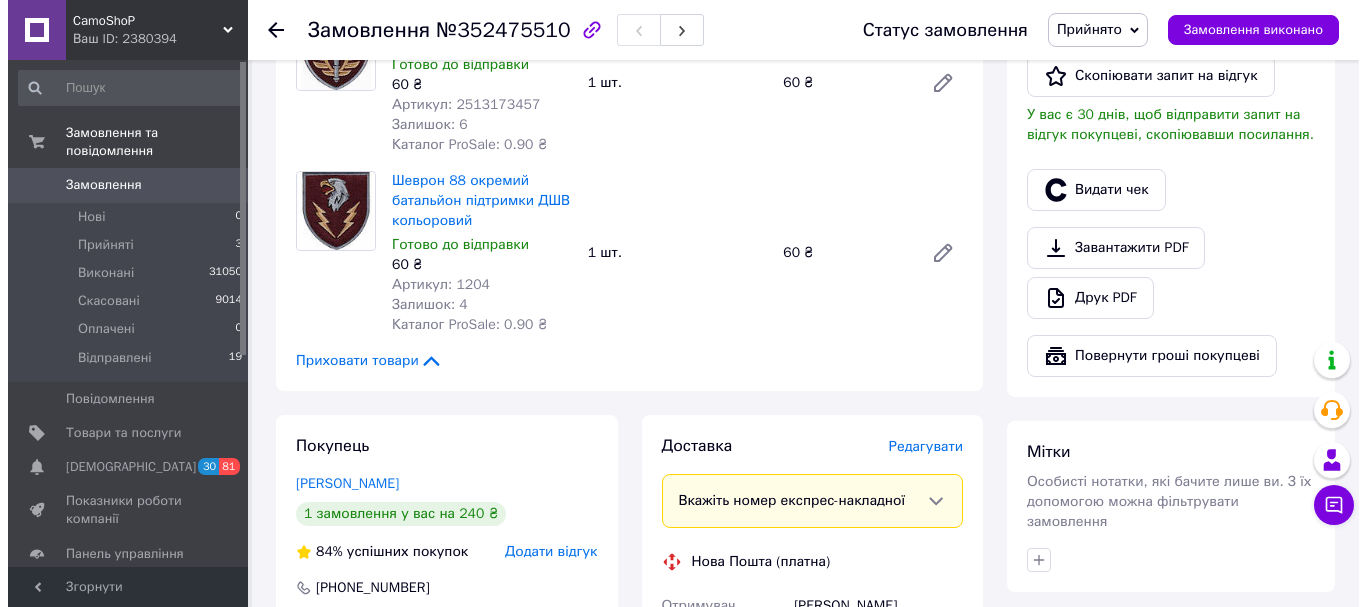 scroll, scrollTop: 700, scrollLeft: 0, axis: vertical 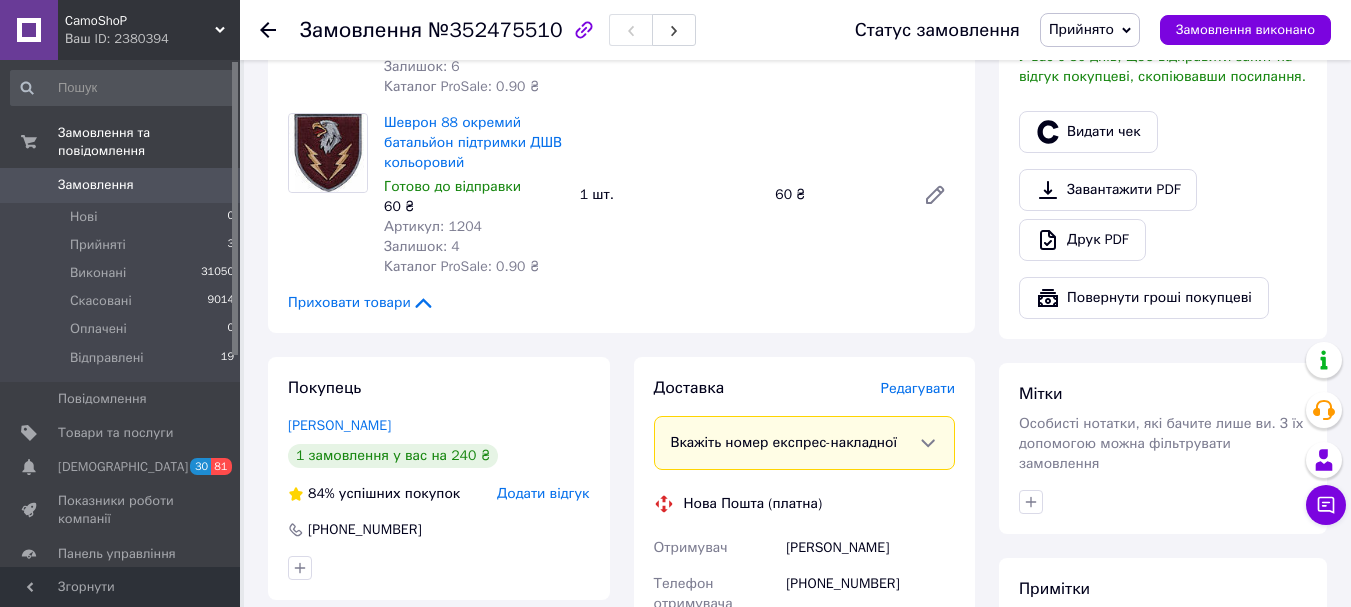 click on "Редагувати" at bounding box center (918, 388) 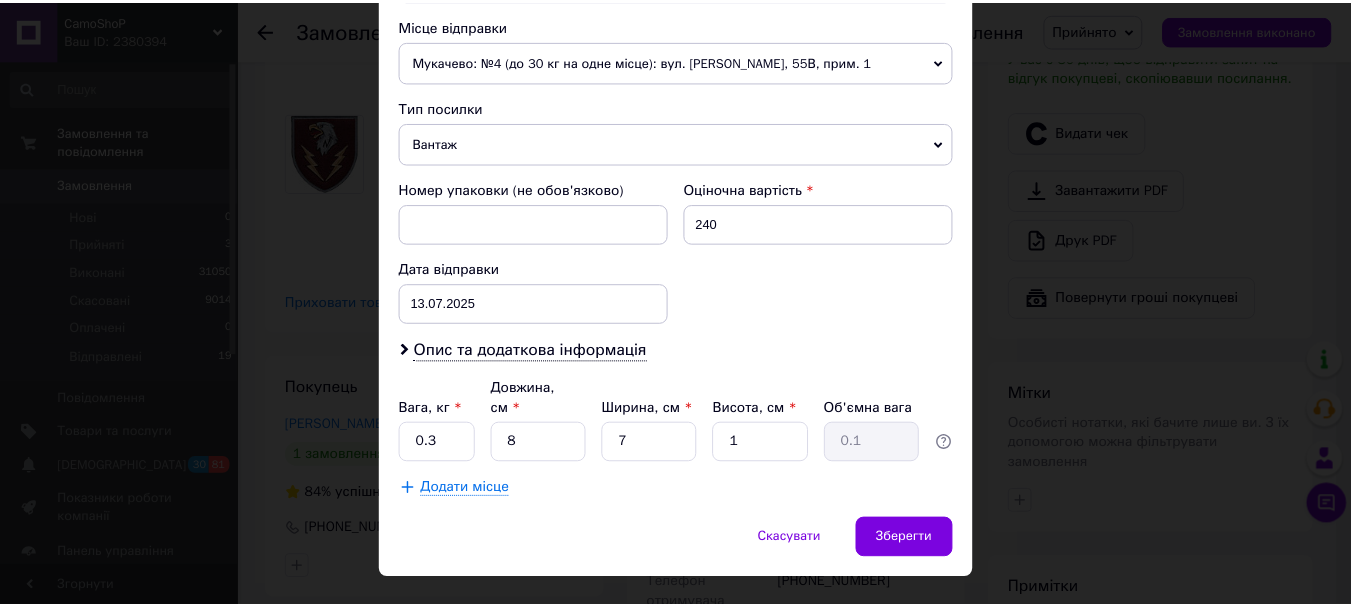 scroll, scrollTop: 721, scrollLeft: 0, axis: vertical 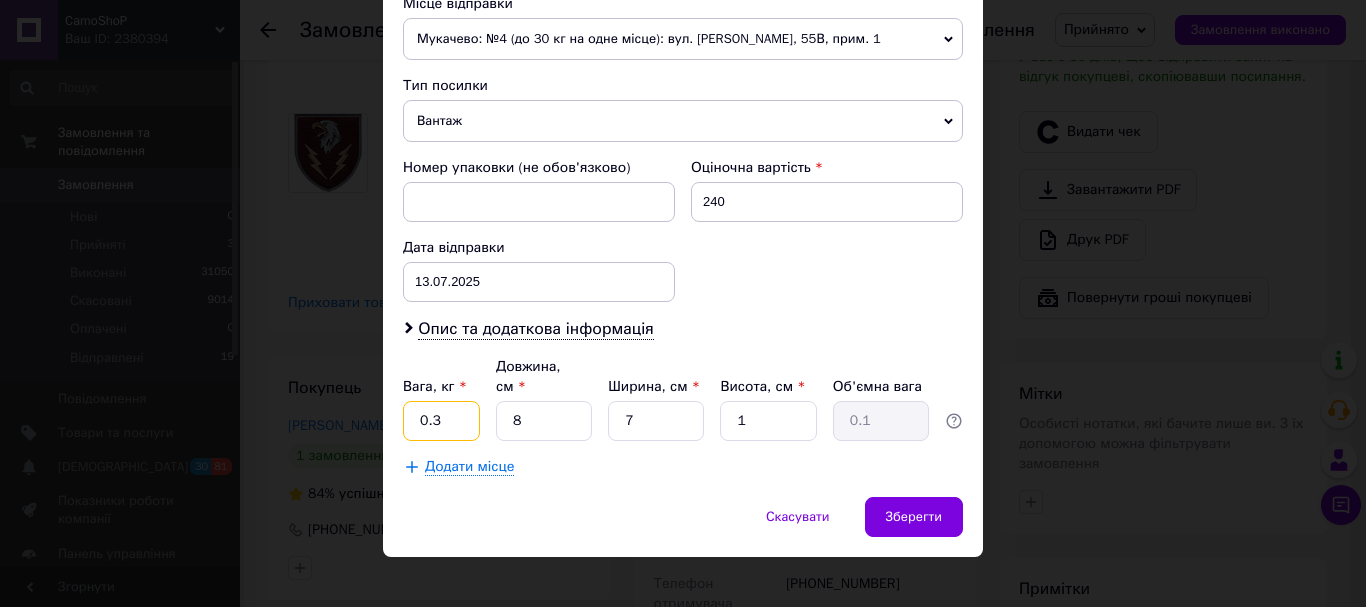 click on "0.3" at bounding box center [441, 421] 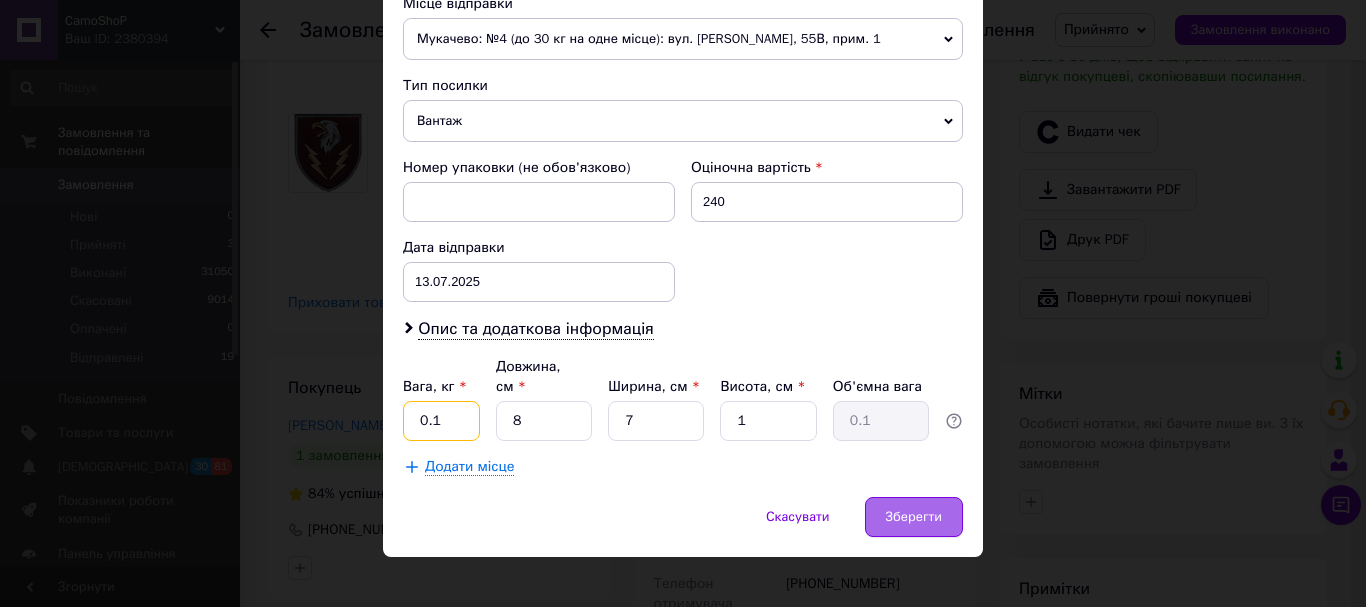 type on "0.1" 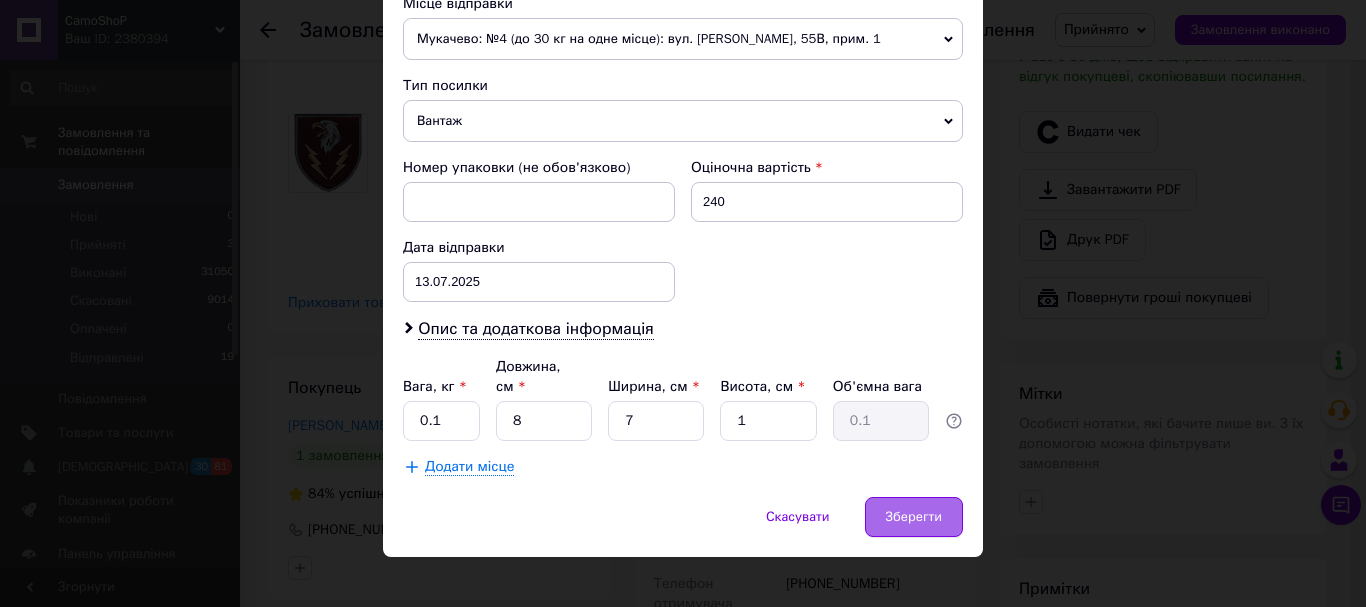 click on "Зберегти" at bounding box center (914, 517) 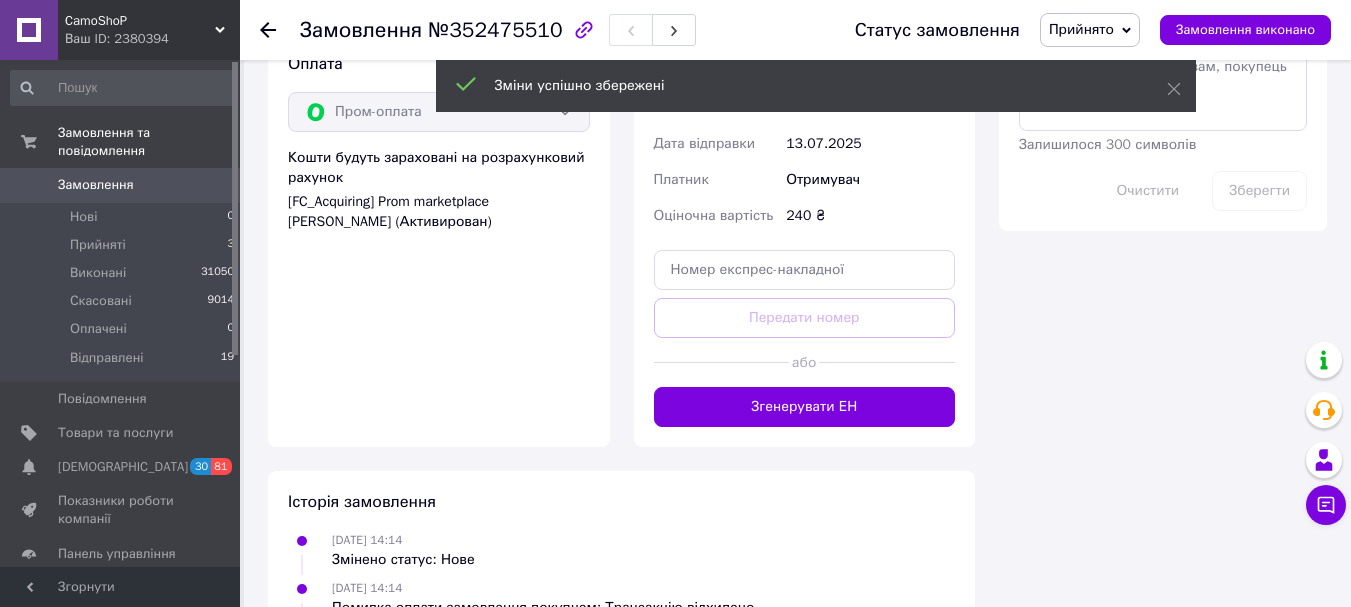 scroll, scrollTop: 1300, scrollLeft: 0, axis: vertical 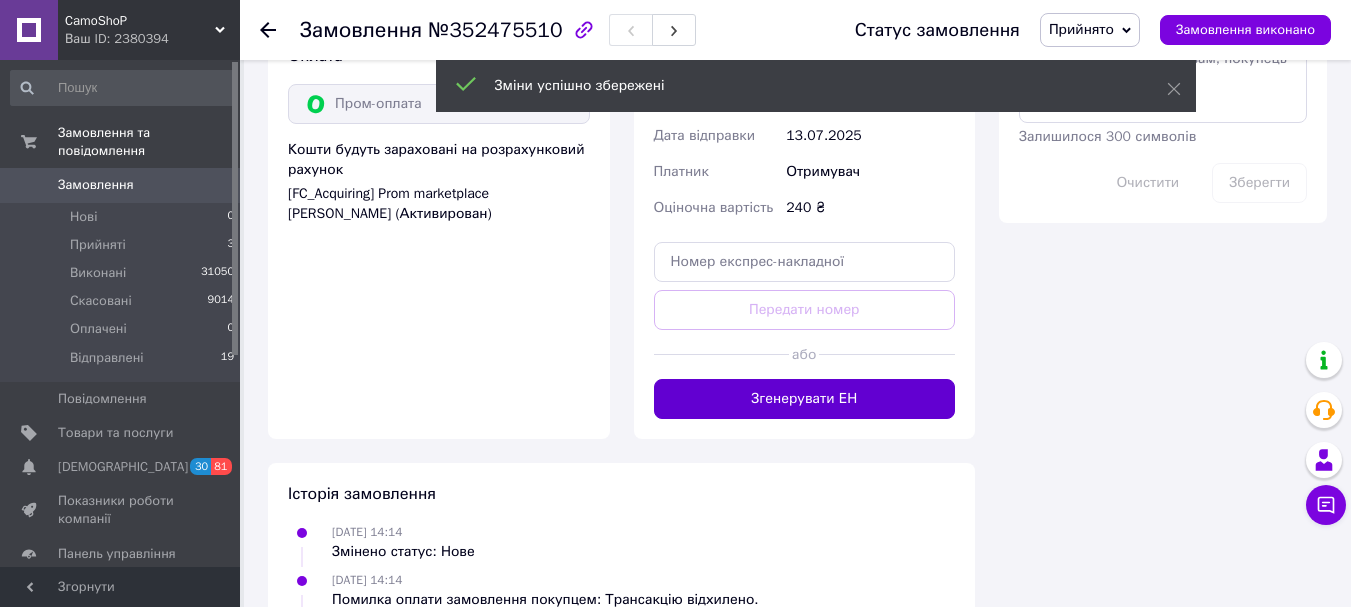 click on "Згенерувати ЕН" at bounding box center [805, 399] 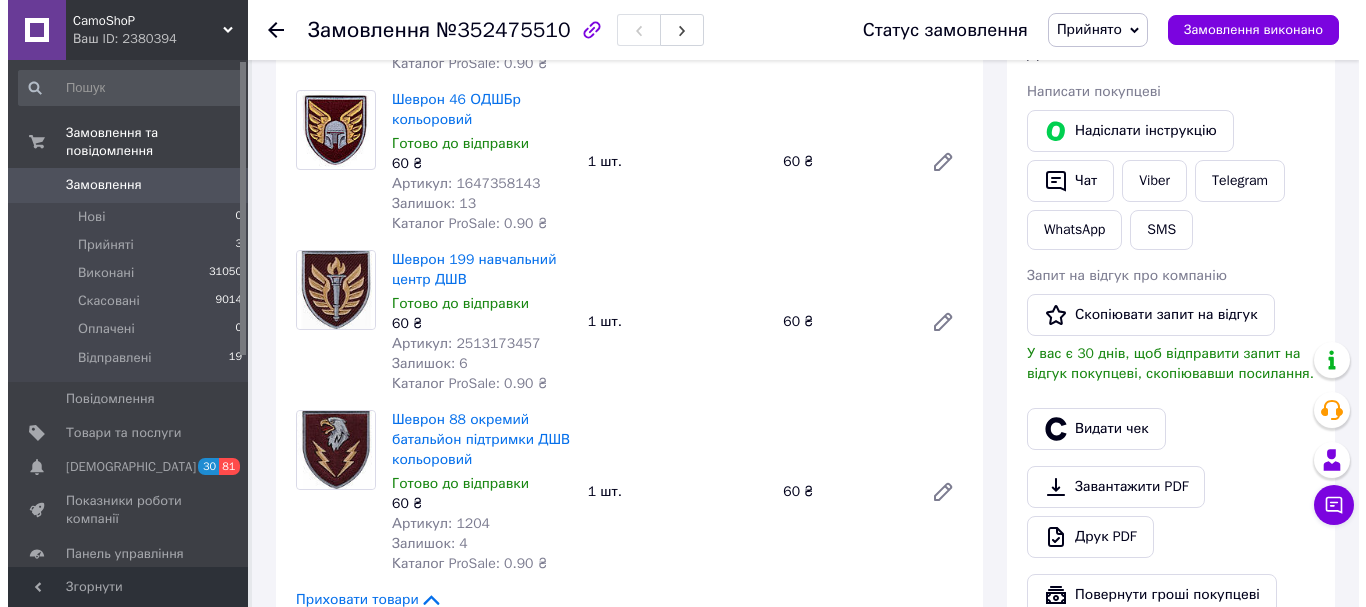 scroll, scrollTop: 400, scrollLeft: 0, axis: vertical 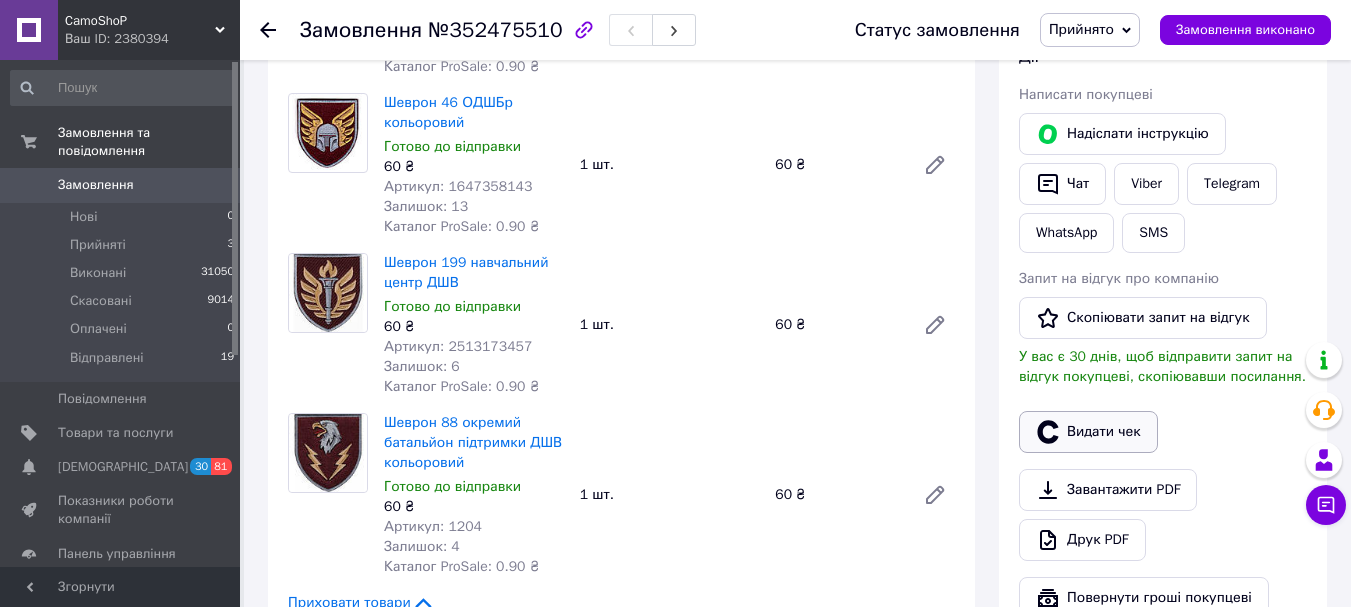 click on "Видати чек" at bounding box center (1088, 432) 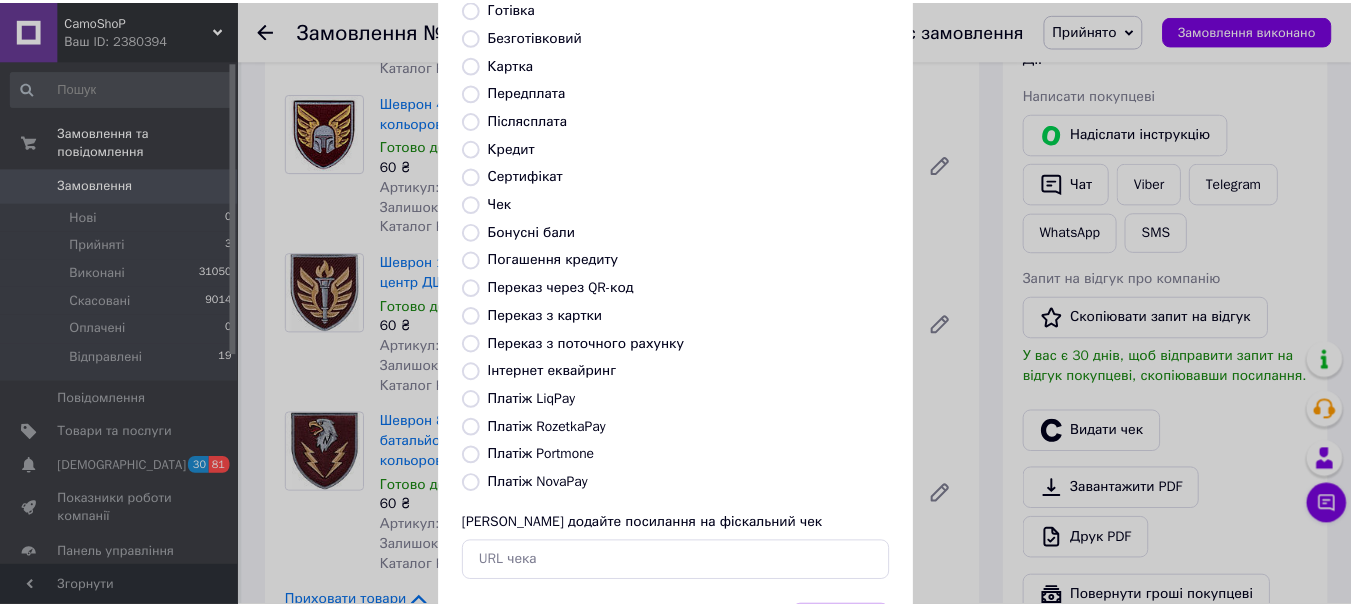 scroll, scrollTop: 252, scrollLeft: 0, axis: vertical 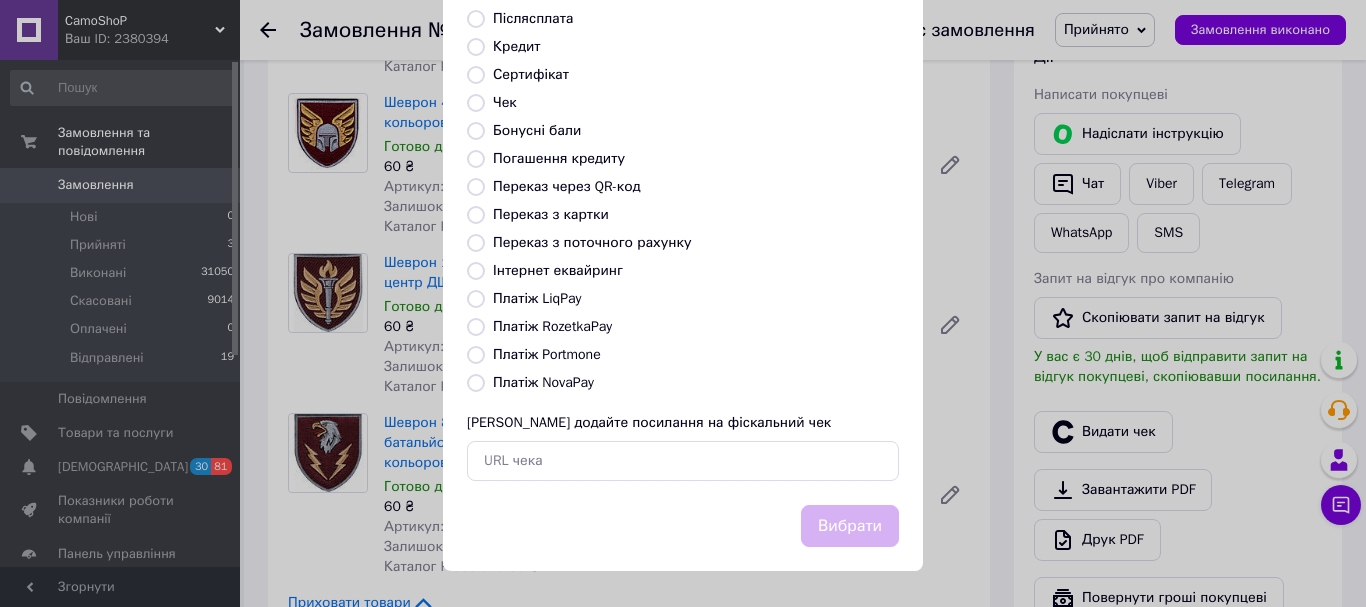 click on "Платіж RozetkaPay" at bounding box center [552, 326] 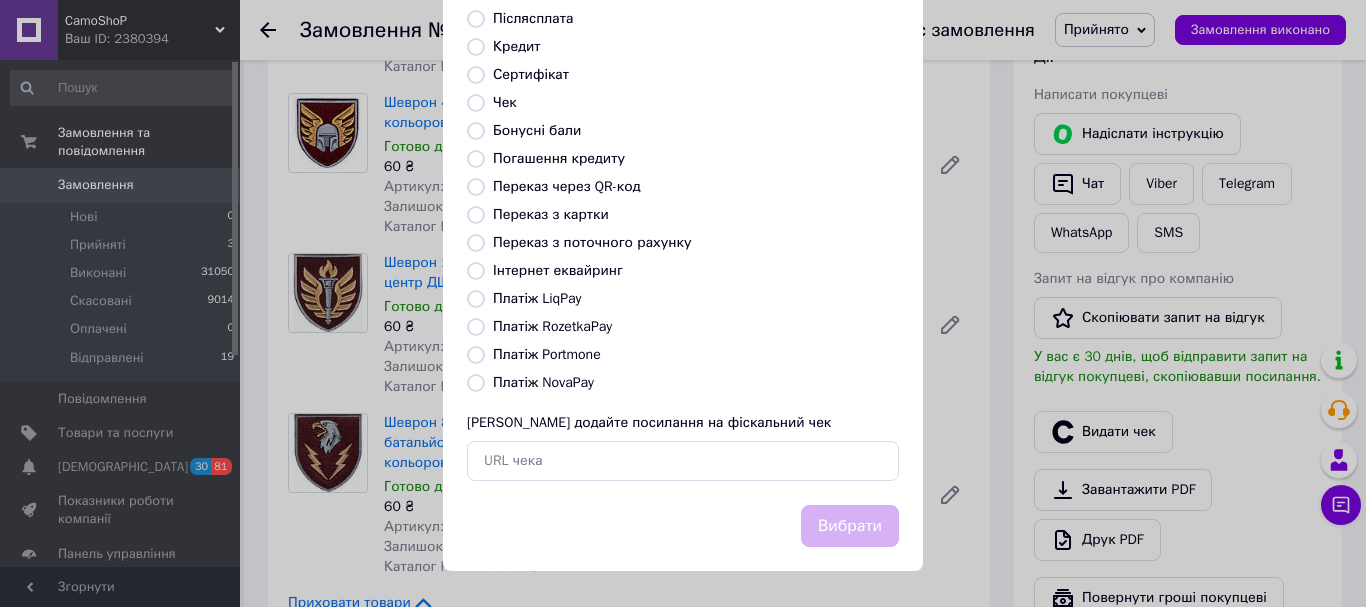 radio on "true" 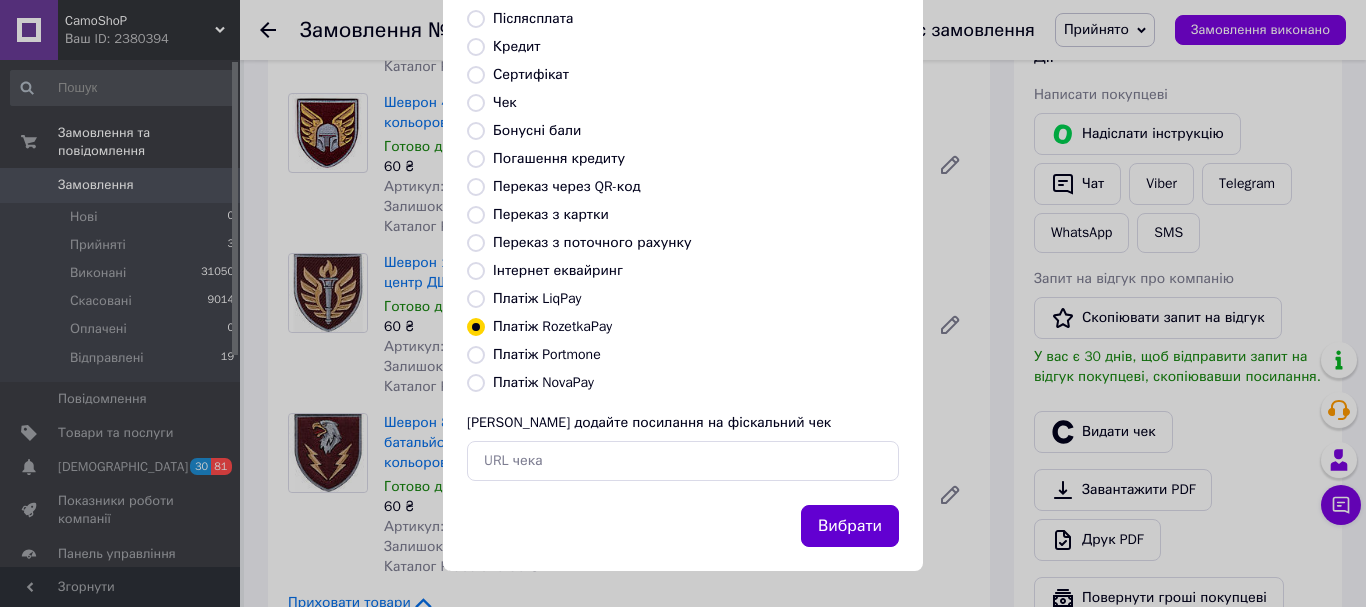 click on "Вибрати" at bounding box center [850, 526] 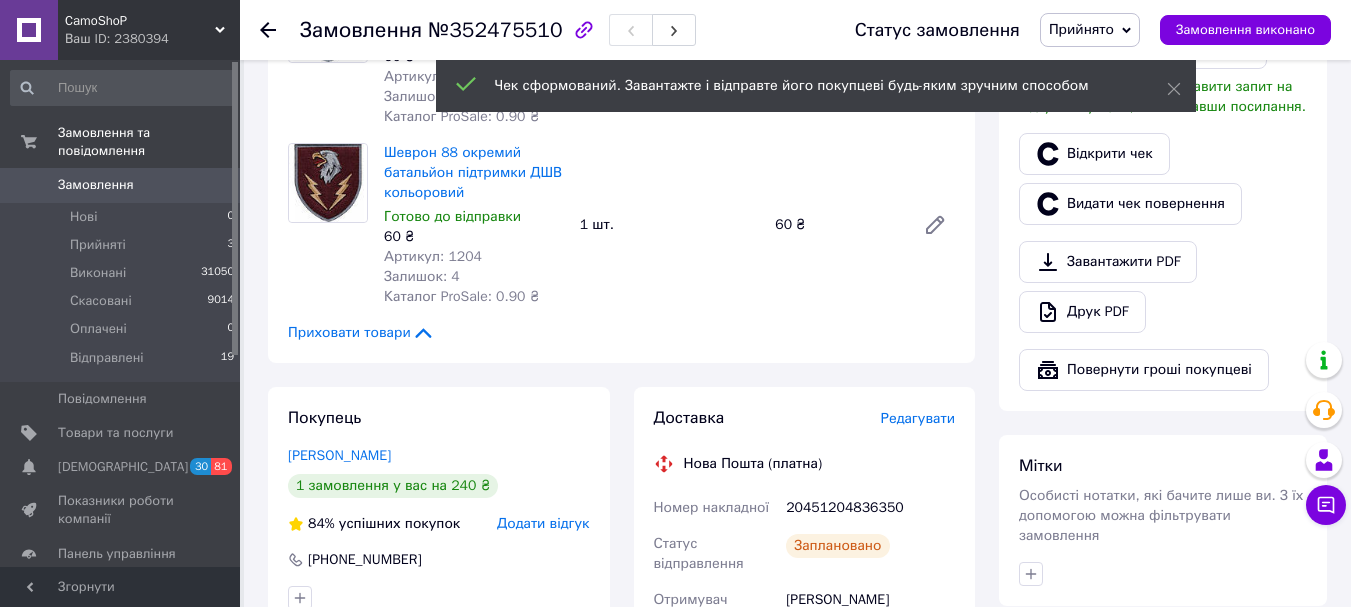 scroll, scrollTop: 700, scrollLeft: 0, axis: vertical 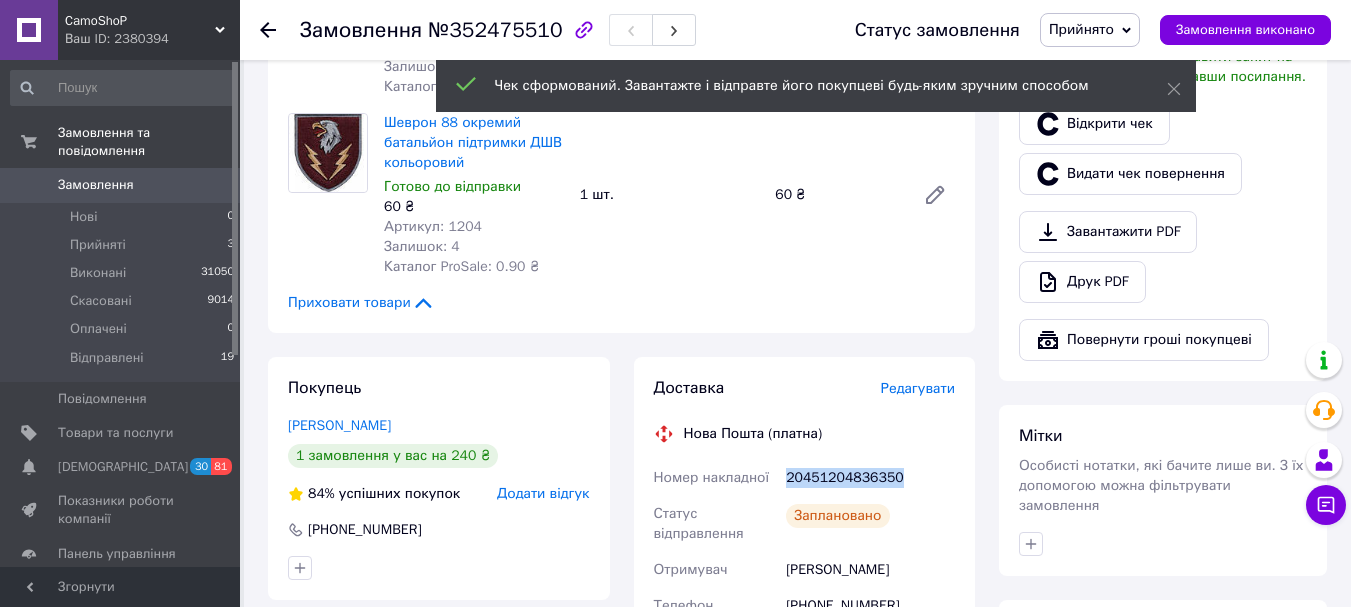 drag, startPoint x: 898, startPoint y: 454, endPoint x: 784, endPoint y: 461, distance: 114.21471 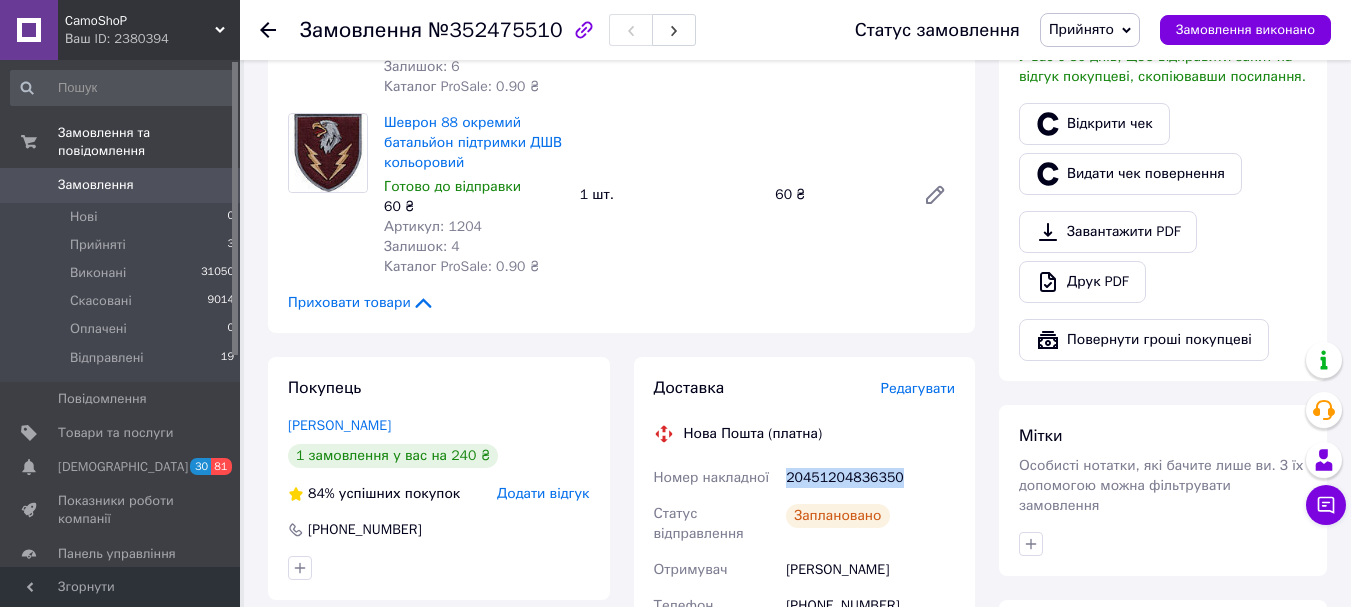 copy on "20451204836350" 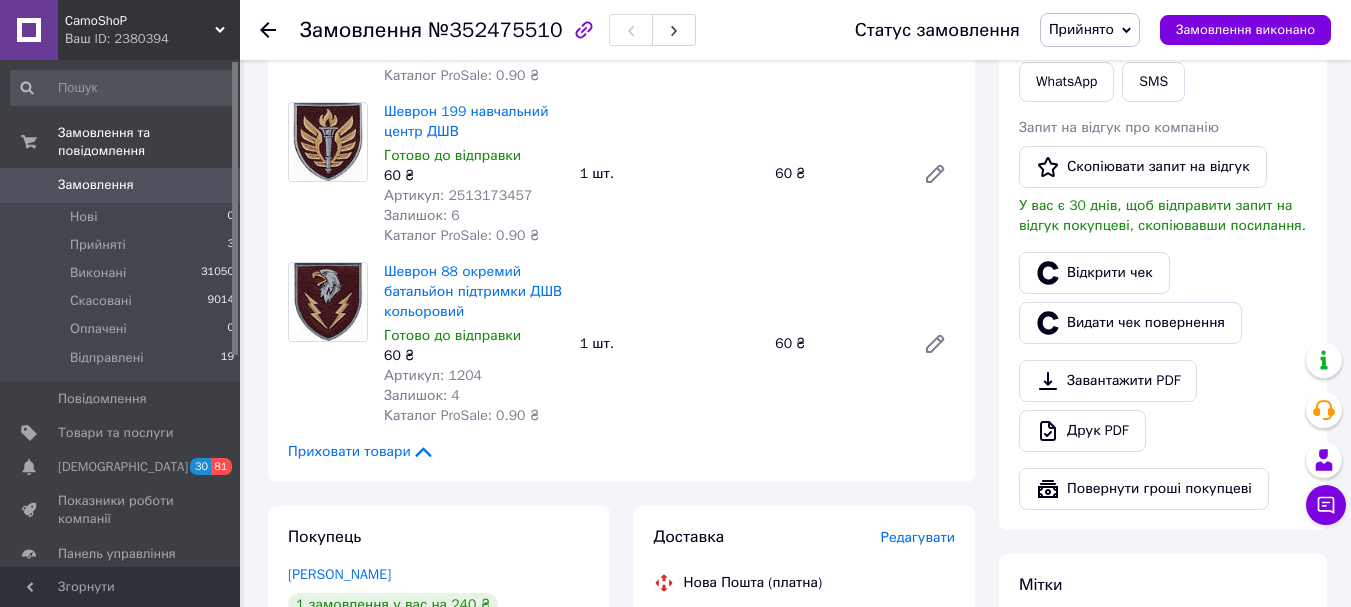 scroll, scrollTop: 500, scrollLeft: 0, axis: vertical 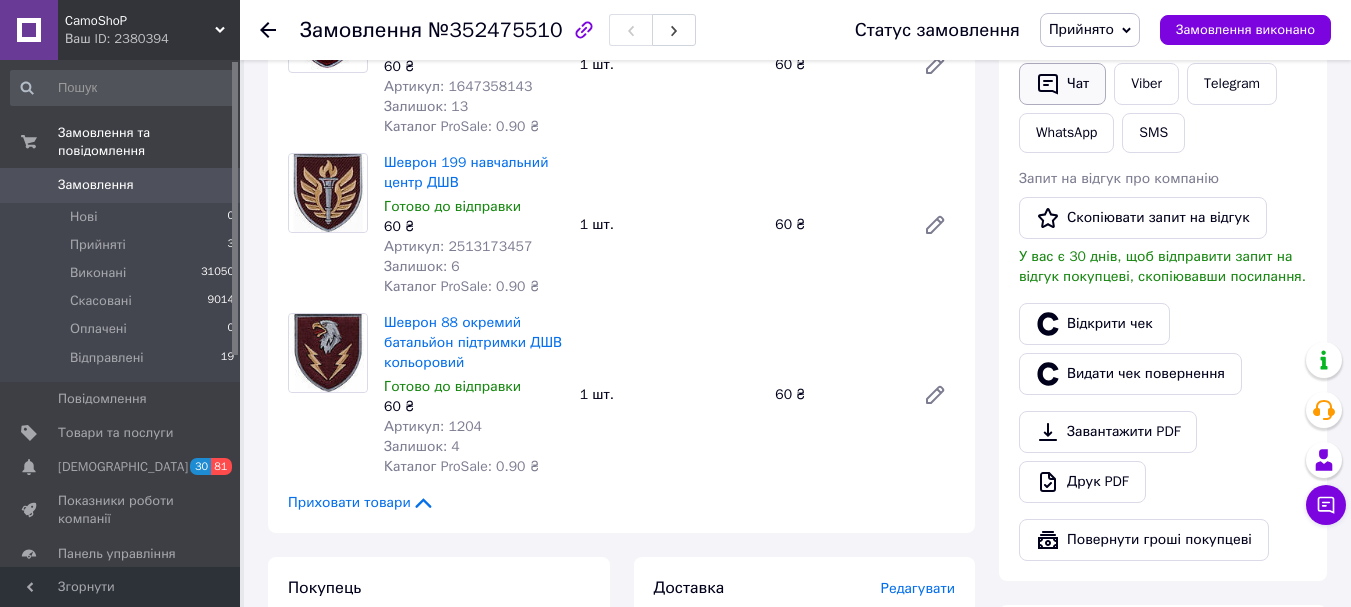 click on "Чат" at bounding box center (1062, 84) 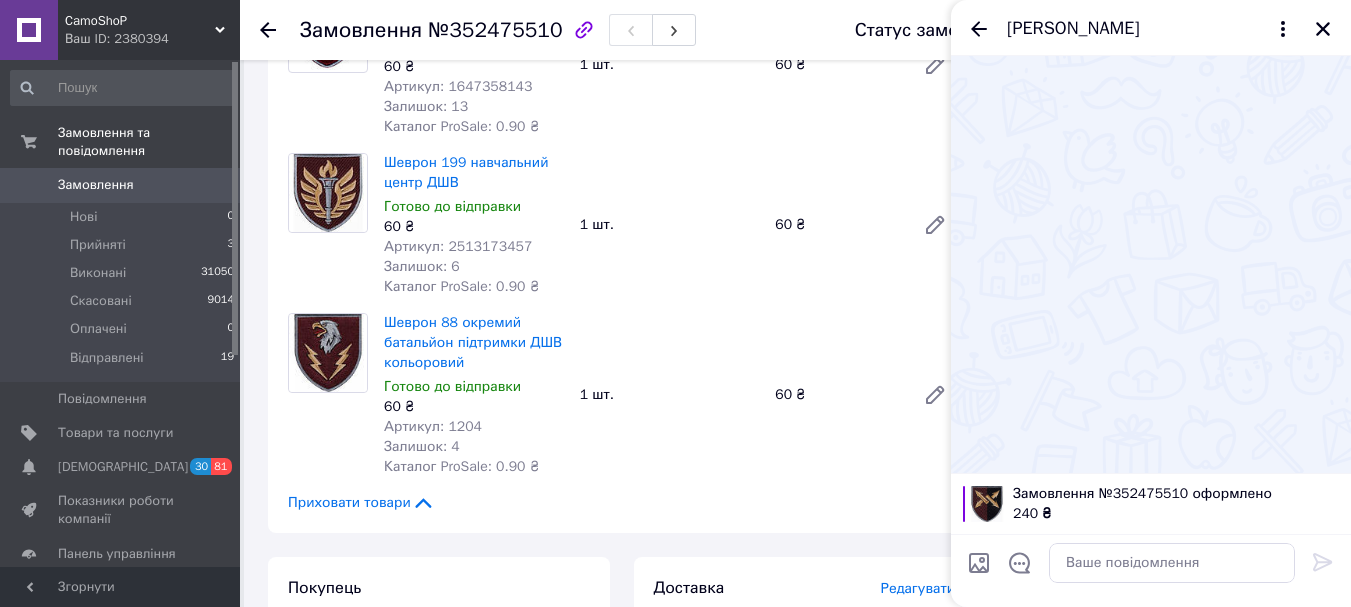 click at bounding box center [1020, 566] 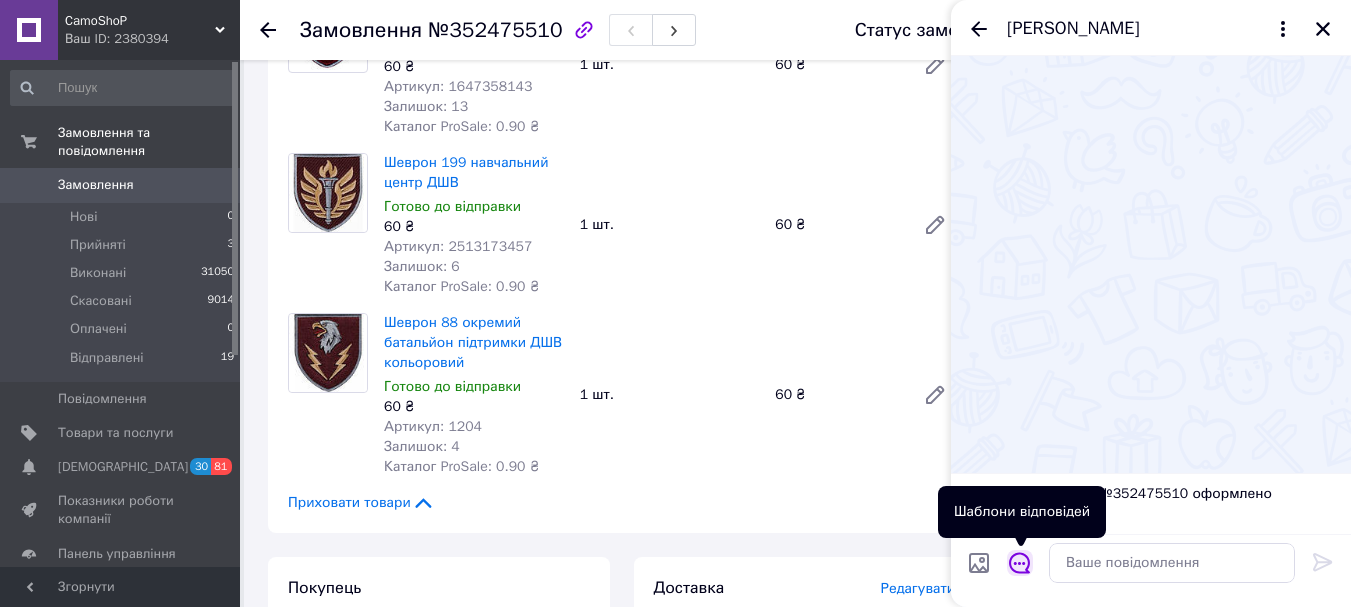 click 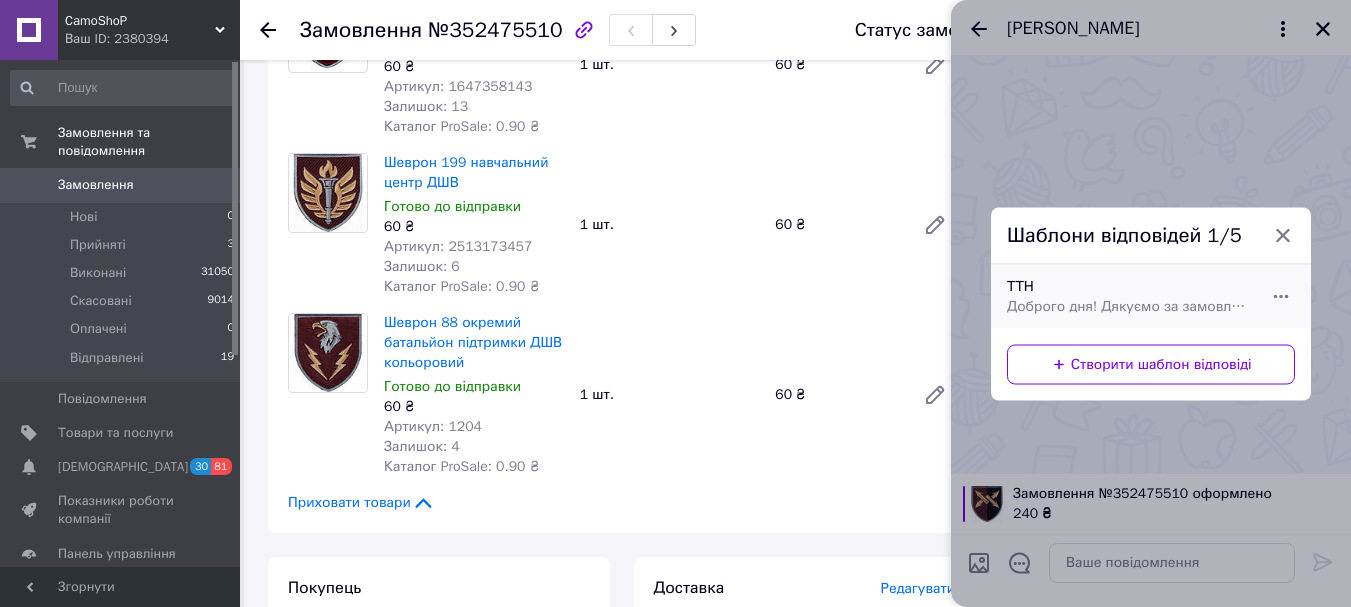 click on "Доброго дня! Дякуємо за замовлення! Відправлення шевронів буде сьогодні по ттн
Посилання на чек
Вдалого дня!" at bounding box center [1129, 306] 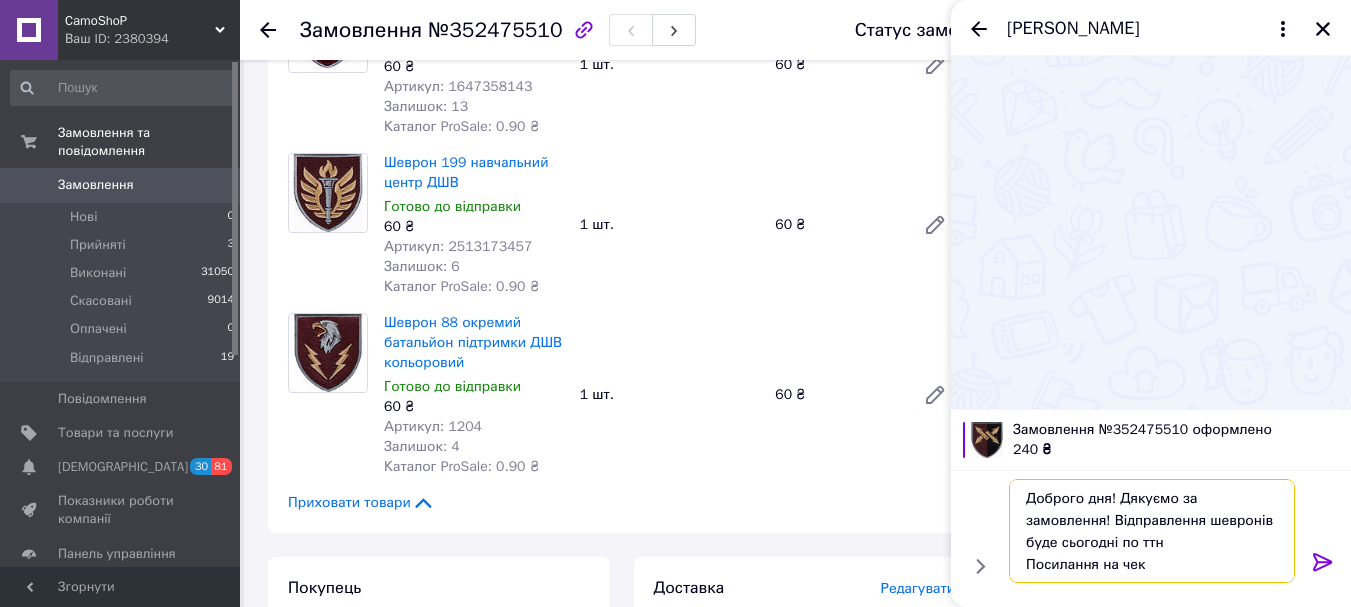 click on "Доброго дня! Дякуємо за замовлення! Відправлення шевронів буде сьогодні по ттн
Посилання на чек
Вдалого дня!" at bounding box center (1152, 531) 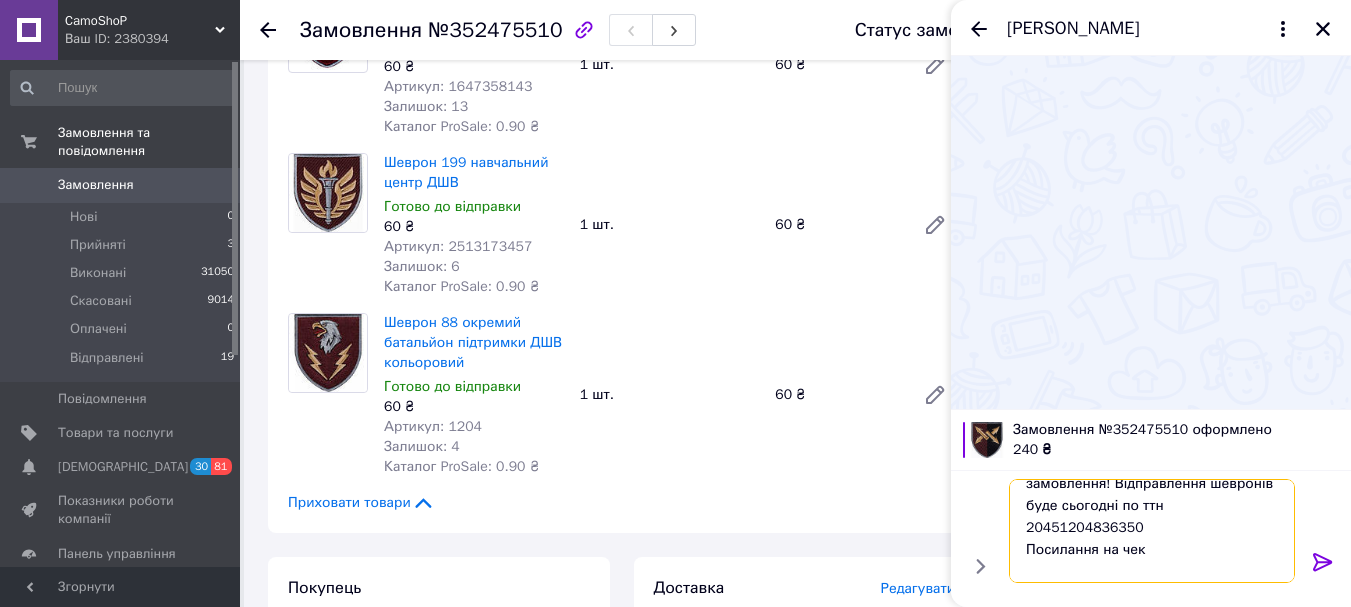 scroll, scrollTop: 46, scrollLeft: 0, axis: vertical 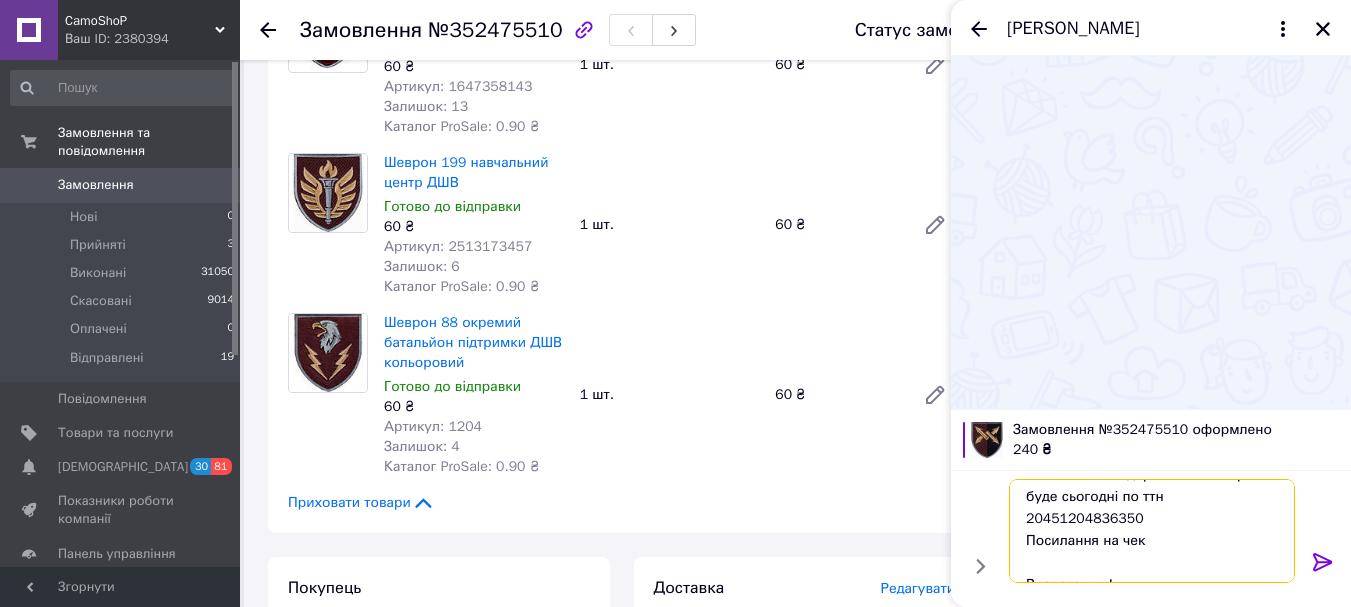 click on "Доброго дня! Дякуємо за замовлення! Відправлення шевронів буде сьогодні по ттн 20451204836350
Посилання на чек
Вдалого дня!" at bounding box center (1152, 531) 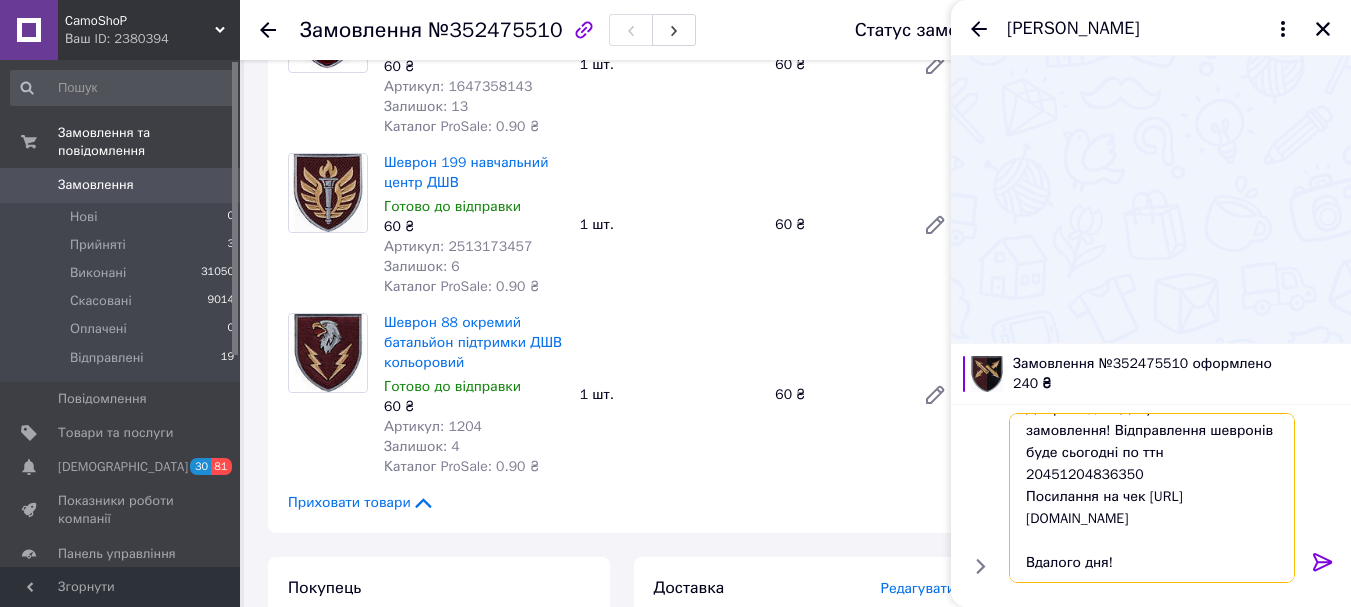 scroll, scrollTop: 24, scrollLeft: 0, axis: vertical 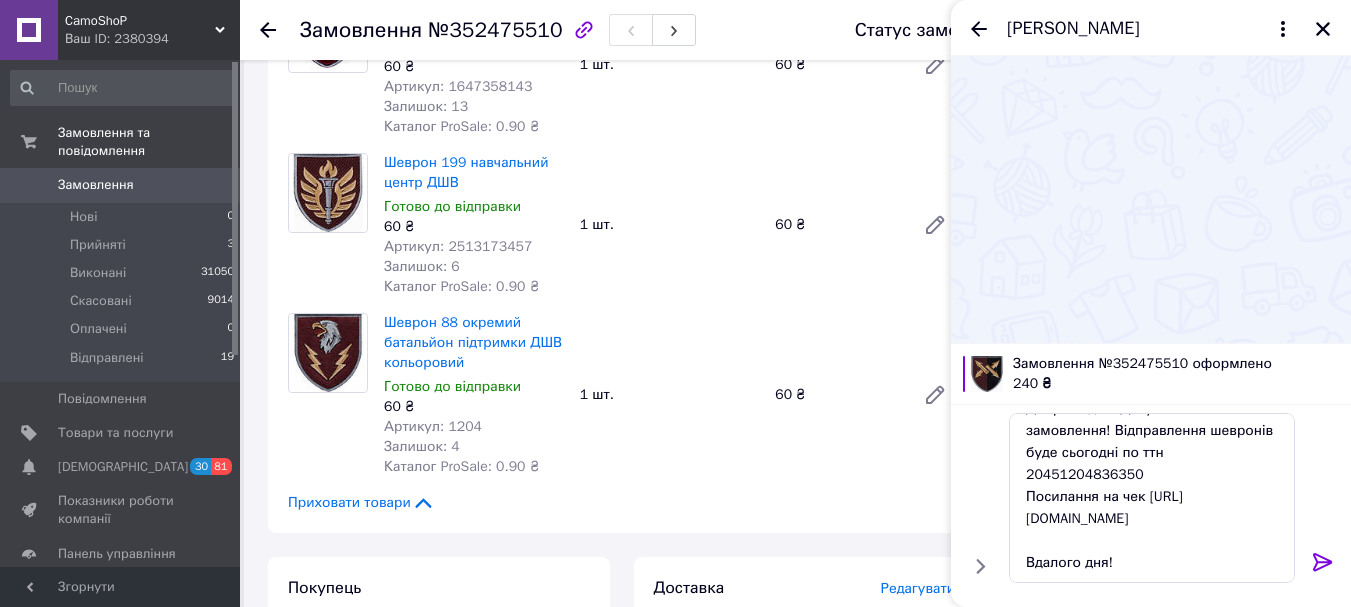 click 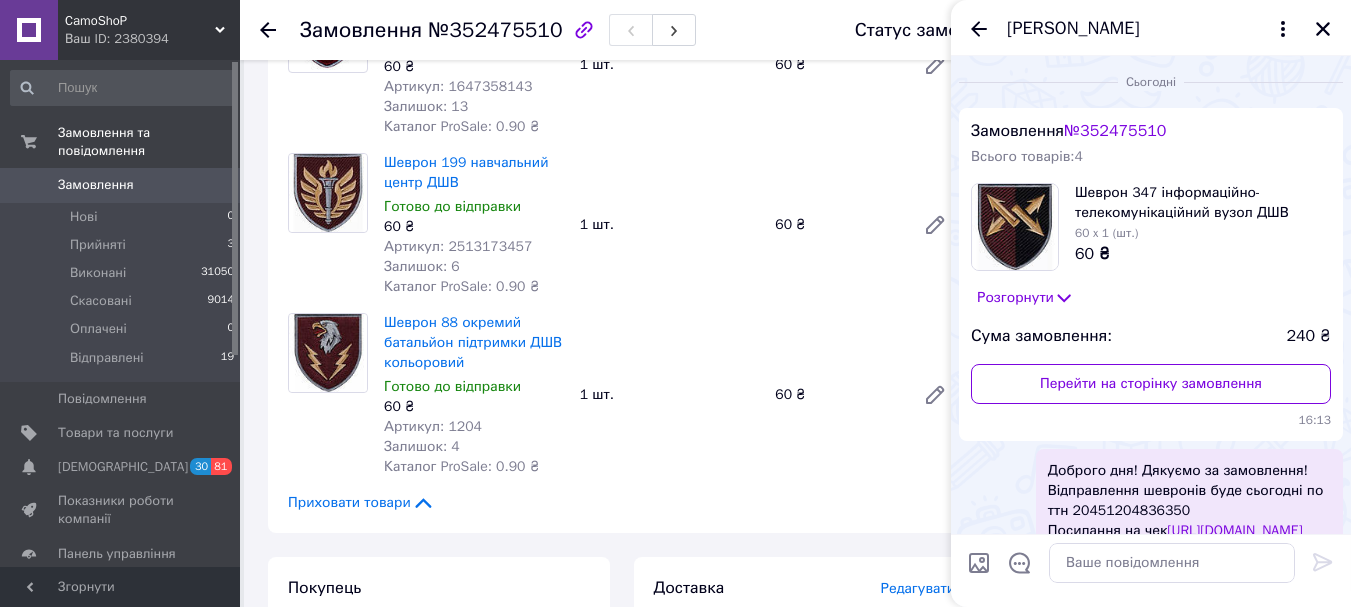 scroll, scrollTop: 0, scrollLeft: 0, axis: both 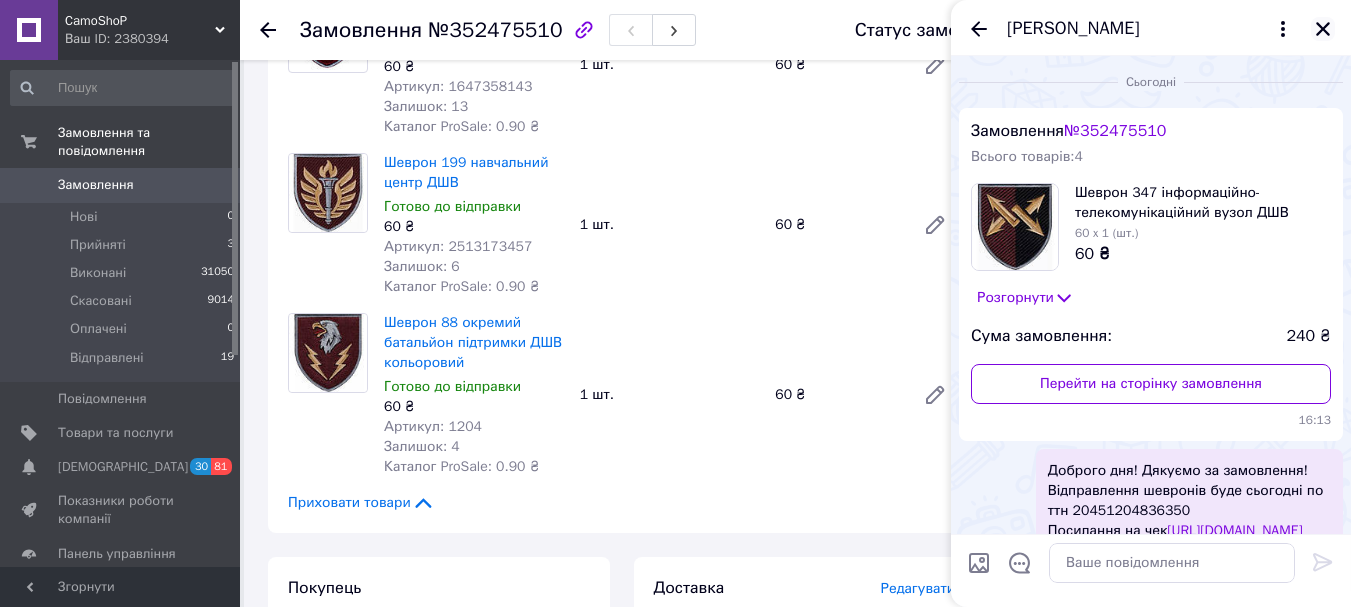 click 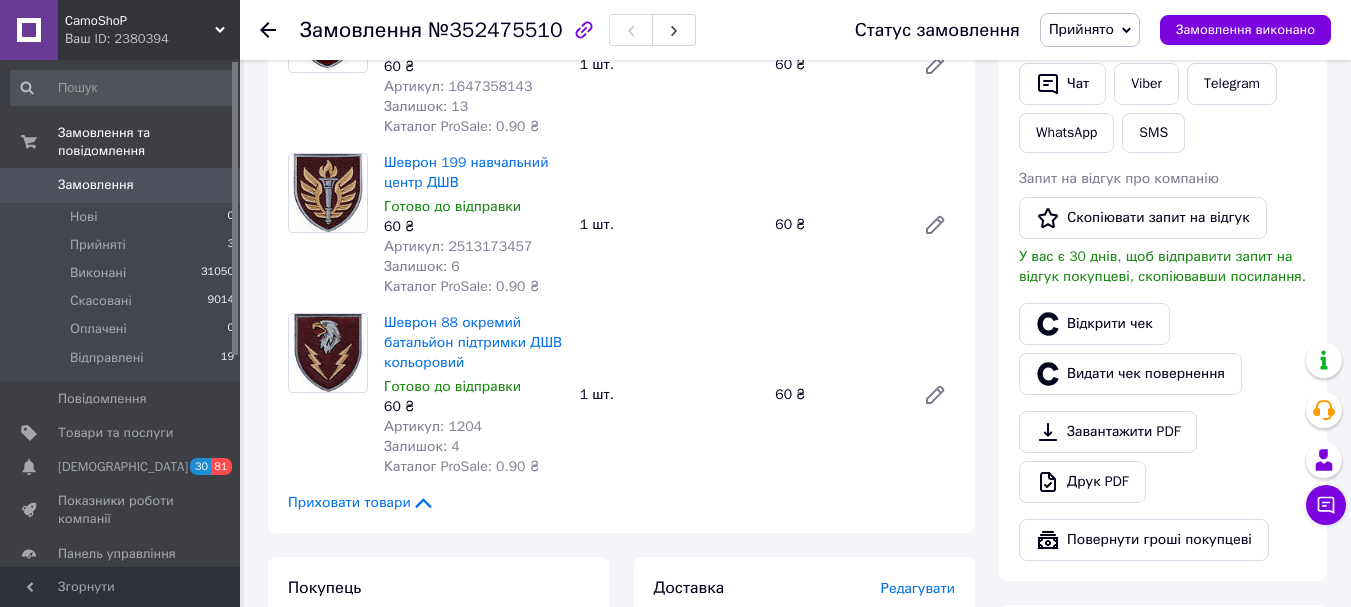 click on "Прийнято" at bounding box center (1081, 29) 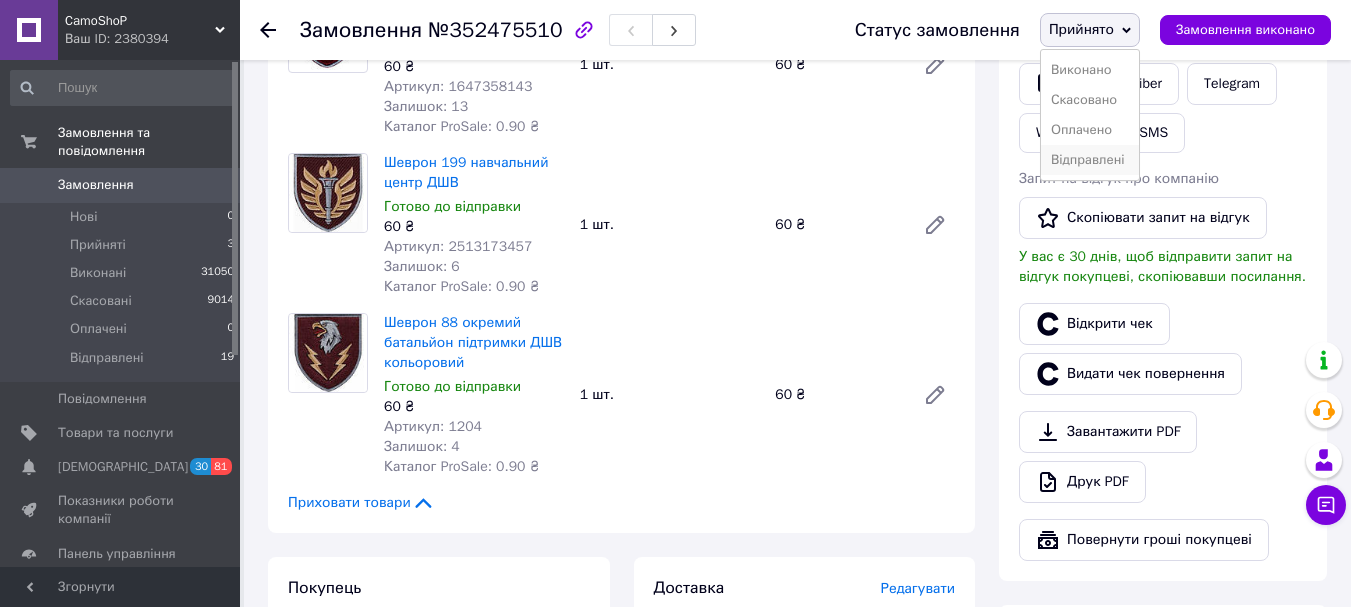 click on "Відправлені" at bounding box center [1090, 160] 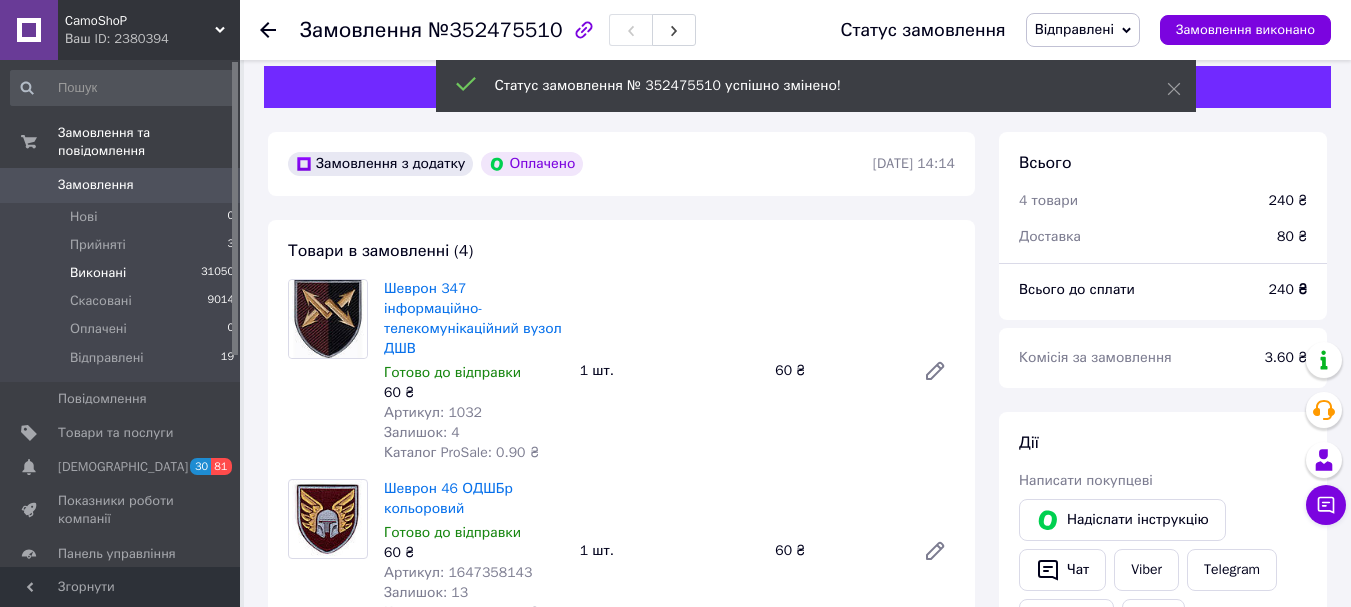 scroll, scrollTop: 0, scrollLeft: 0, axis: both 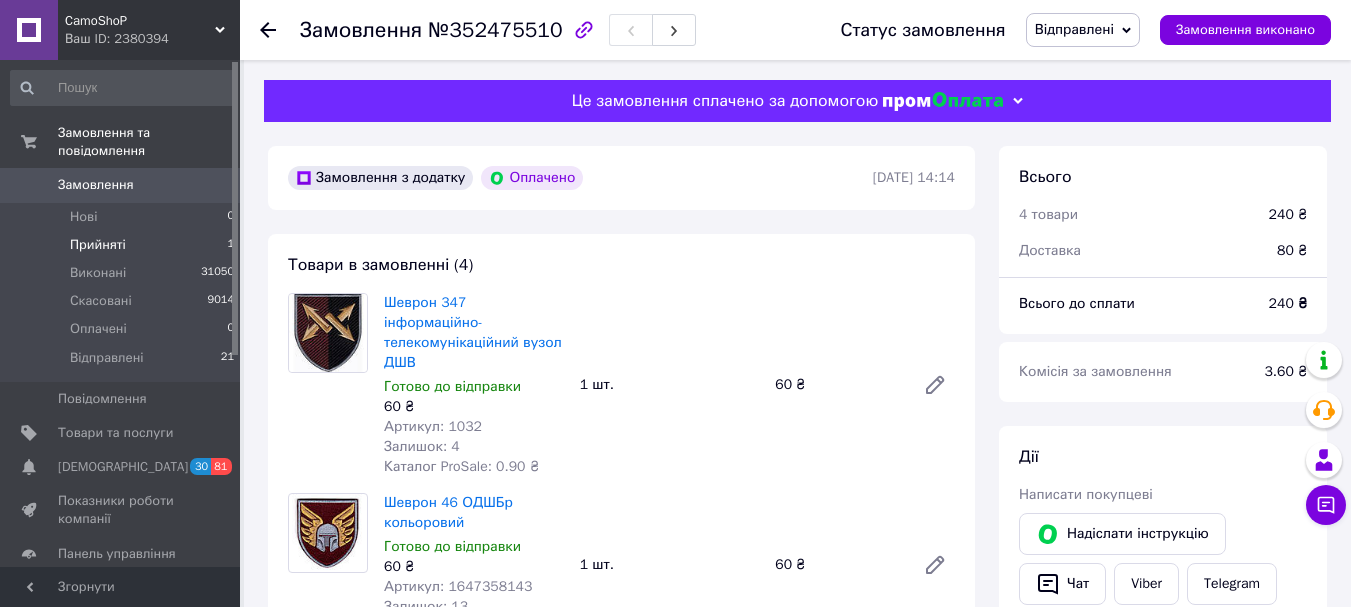 click on "Прийняті" at bounding box center (98, 245) 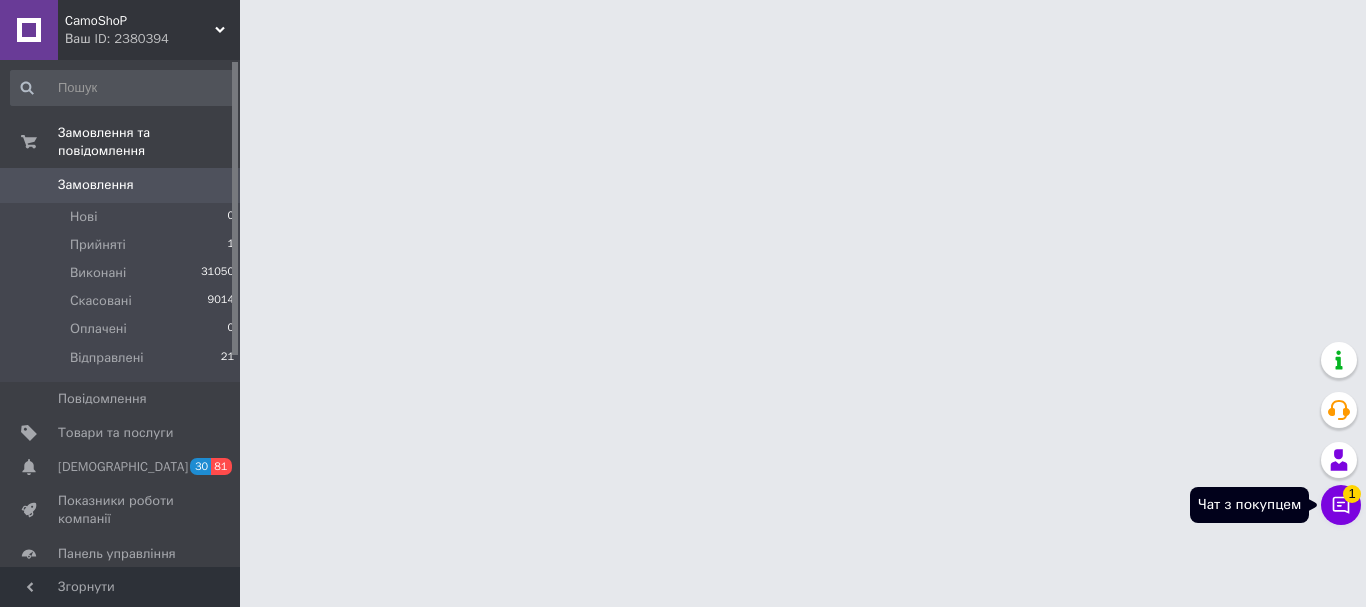 click on "Чат з покупцем 1" at bounding box center (1341, 505) 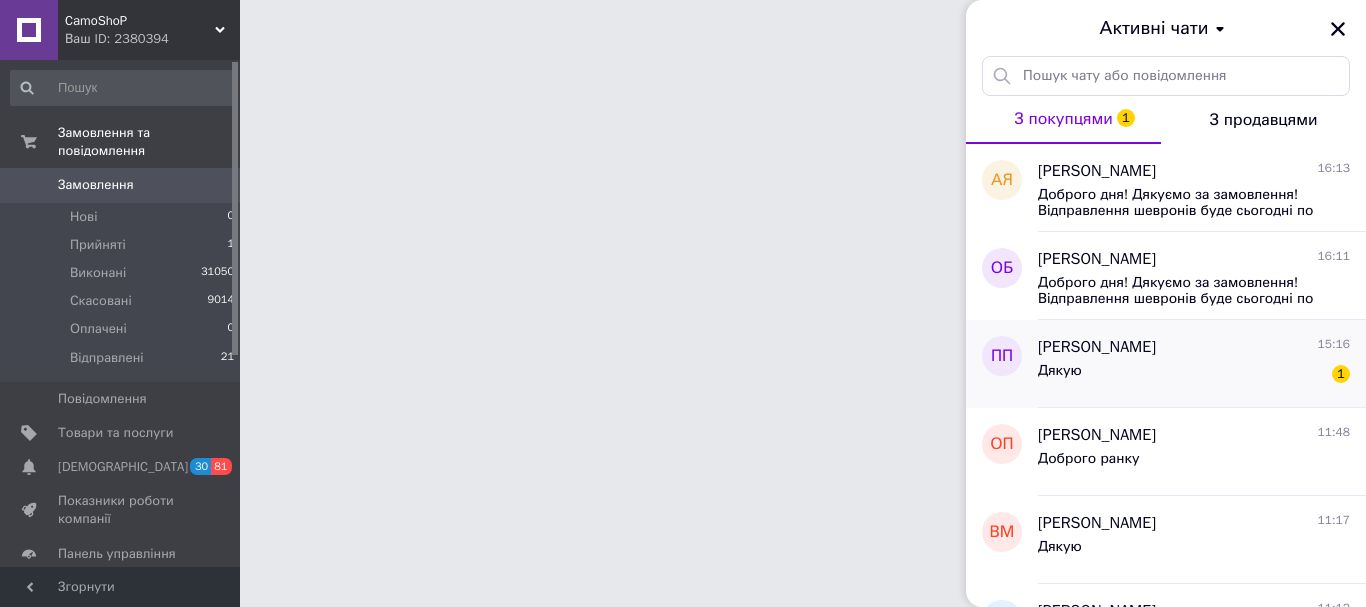 click on "Дякую 1" at bounding box center [1194, 375] 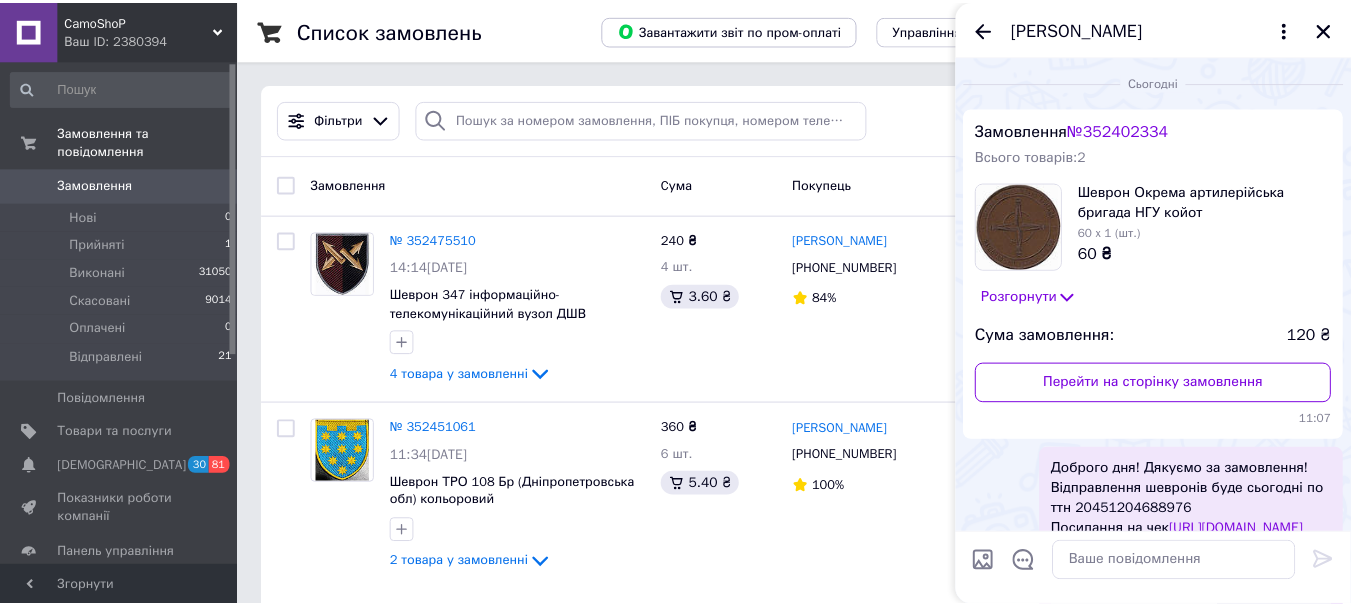 scroll, scrollTop: 400, scrollLeft: 0, axis: vertical 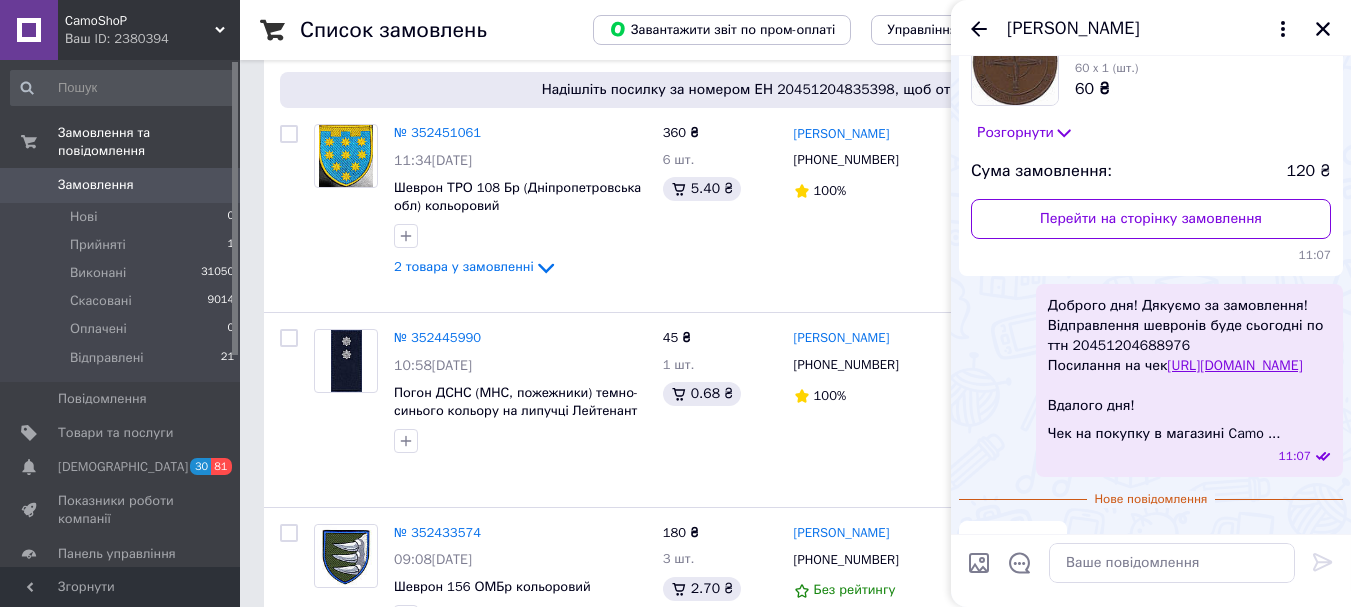 click on "[PERSON_NAME]" at bounding box center [1151, 28] 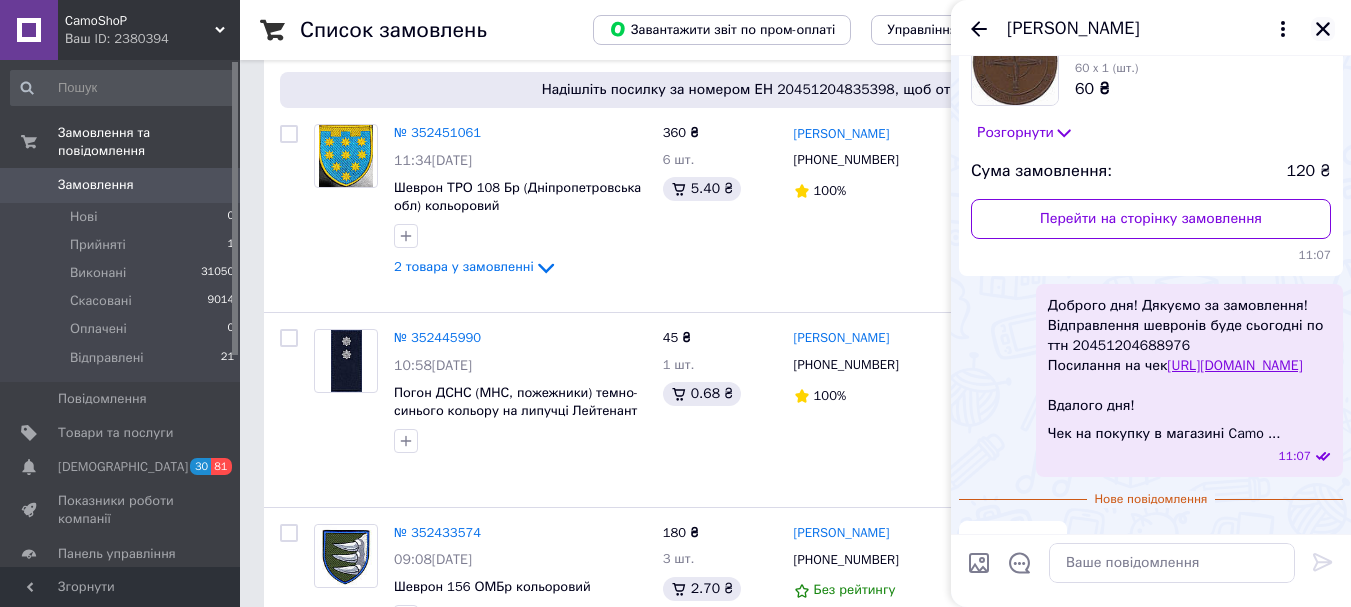 click 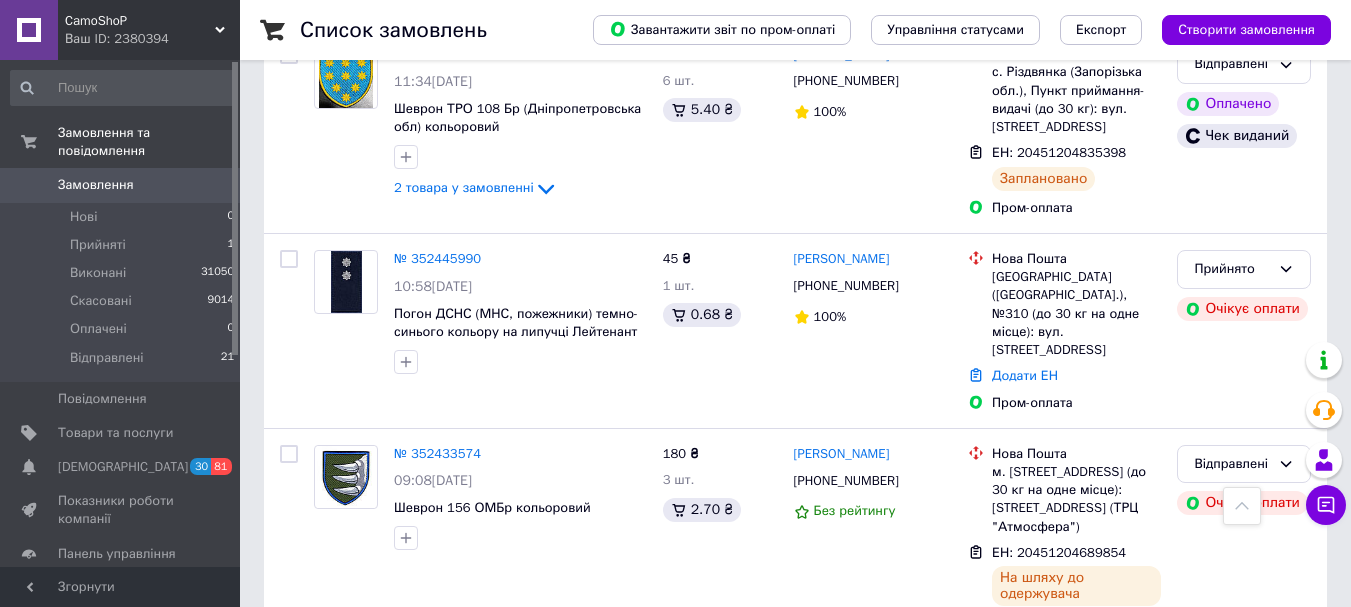 scroll, scrollTop: 500, scrollLeft: 0, axis: vertical 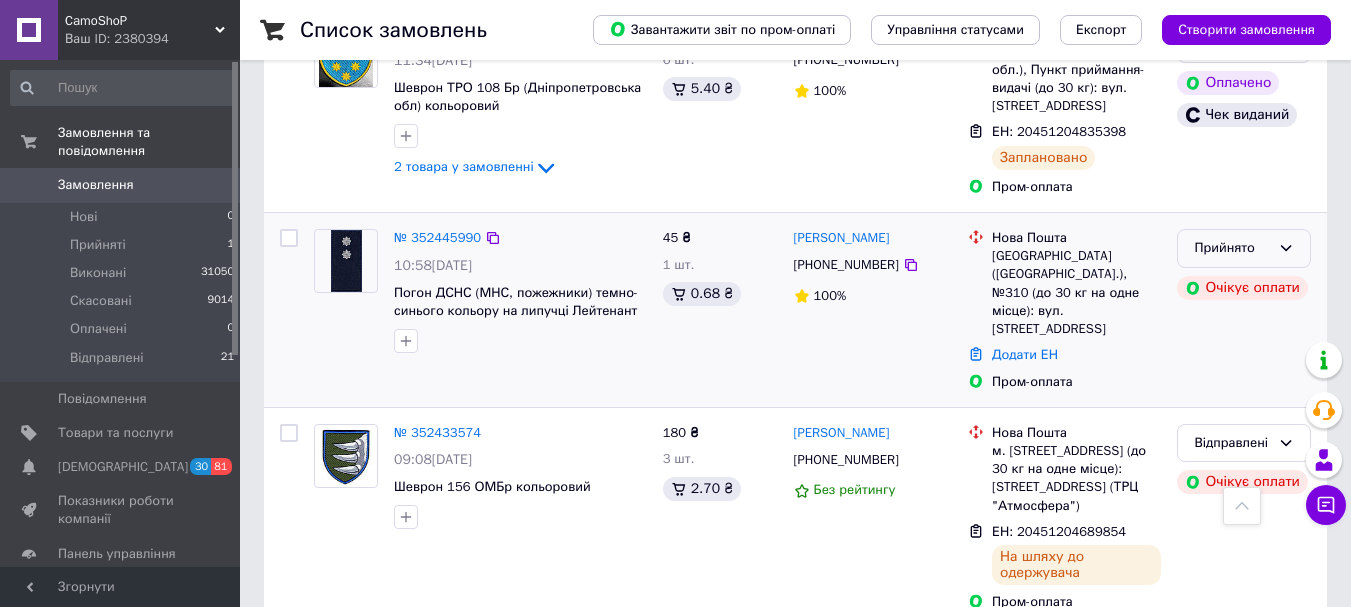 click on "Прийнято" at bounding box center (1232, 248) 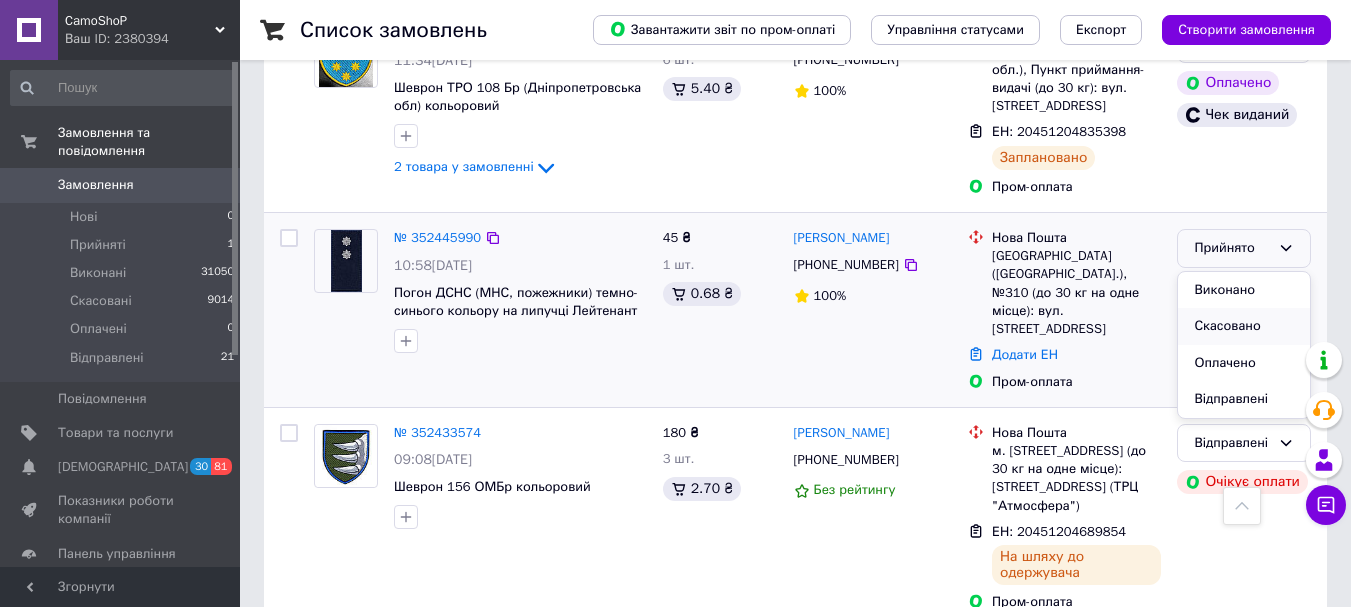 click on "Скасовано" at bounding box center (1244, 326) 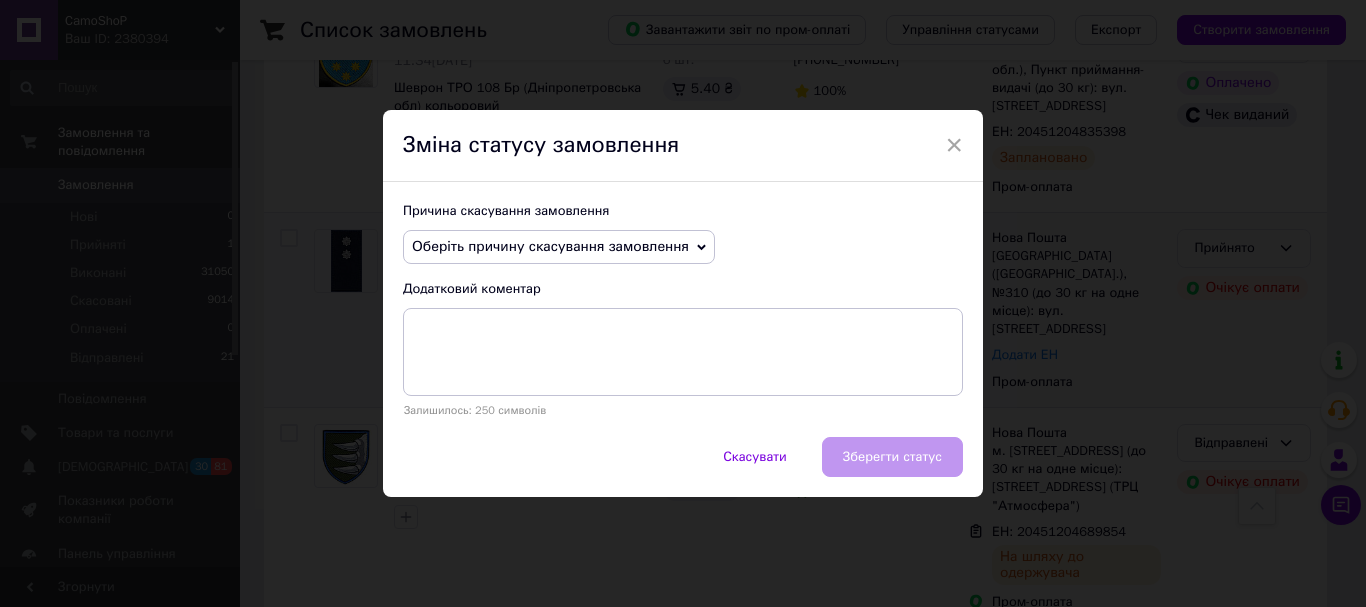 click on "Оберіть причину скасування замовлення" at bounding box center [550, 246] 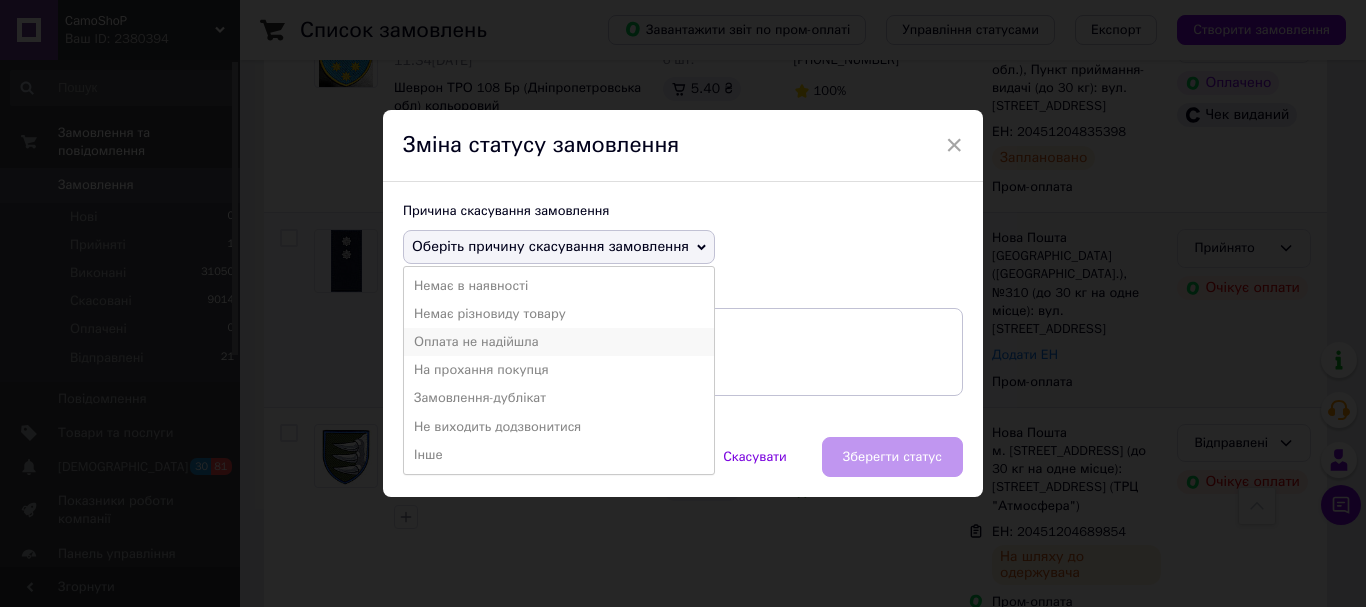 click on "Оплата не надійшла" at bounding box center [559, 342] 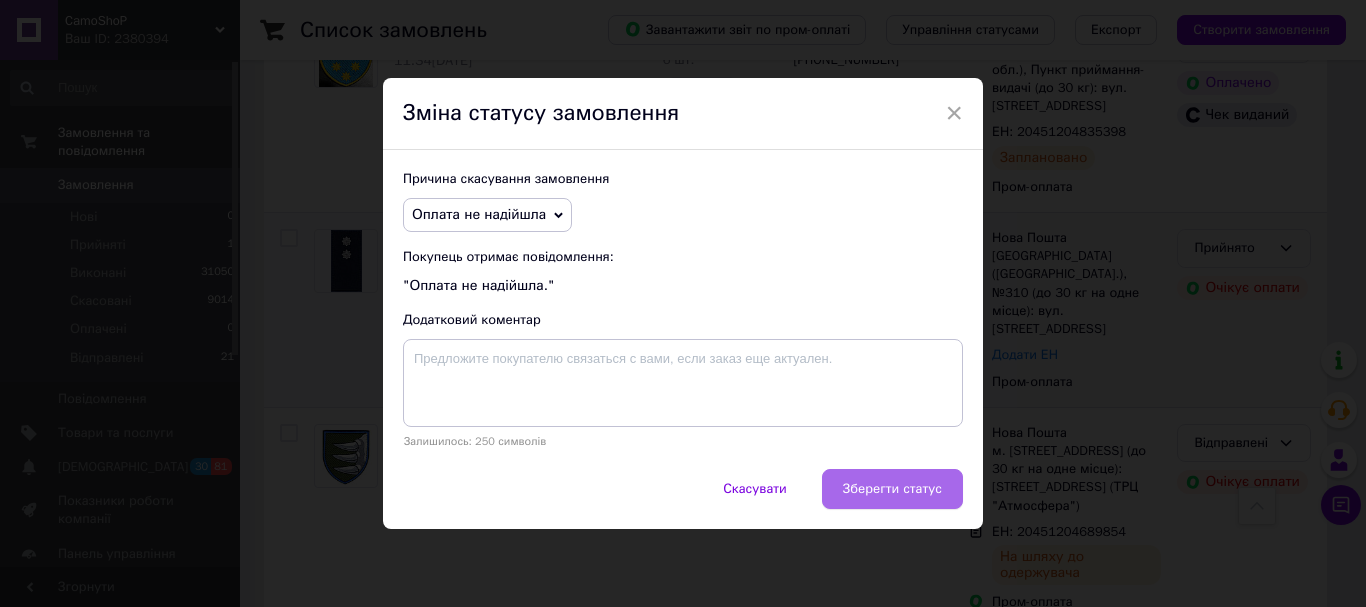 click on "Зберегти статус" at bounding box center (892, 489) 